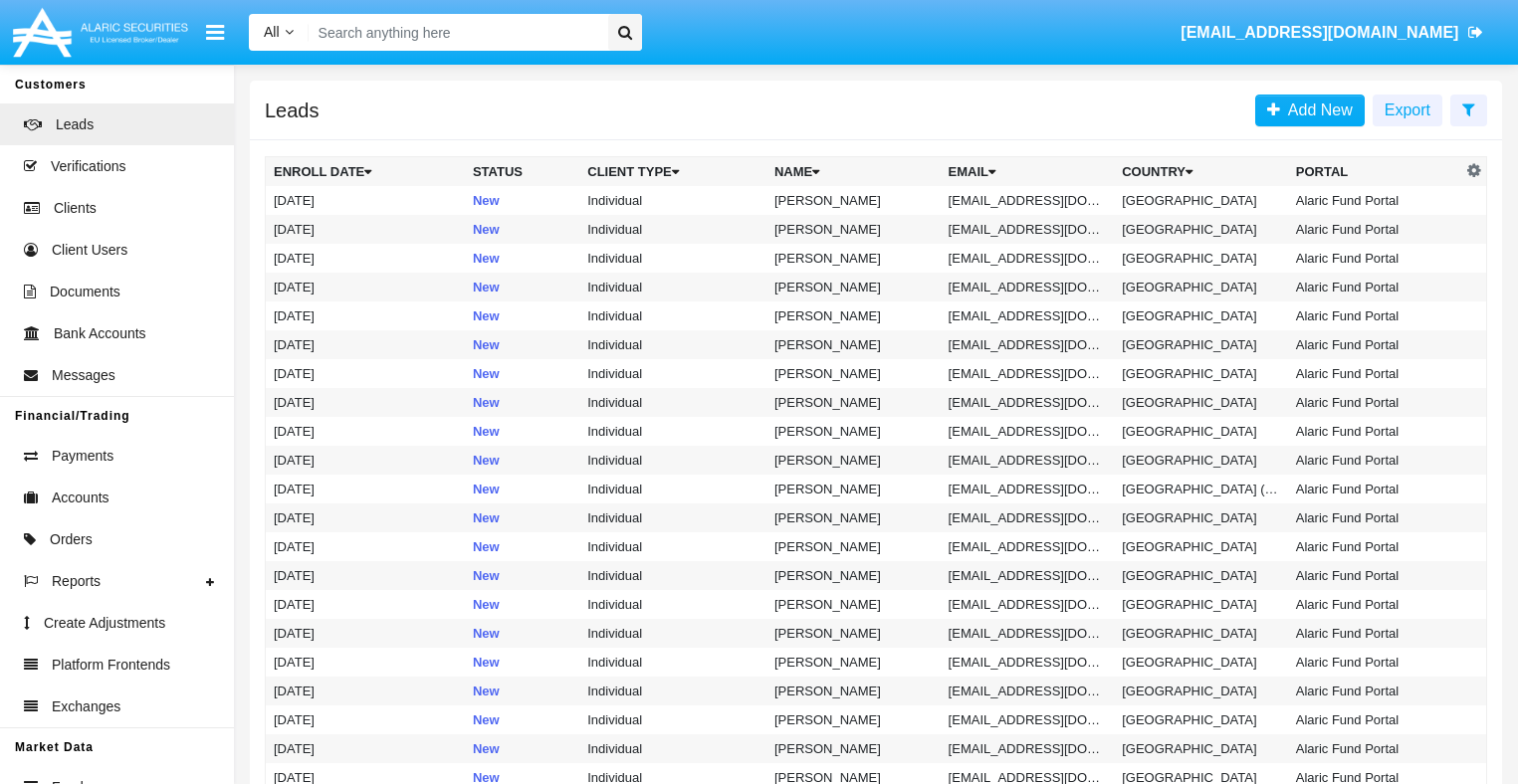 scroll, scrollTop: 0, scrollLeft: 0, axis: both 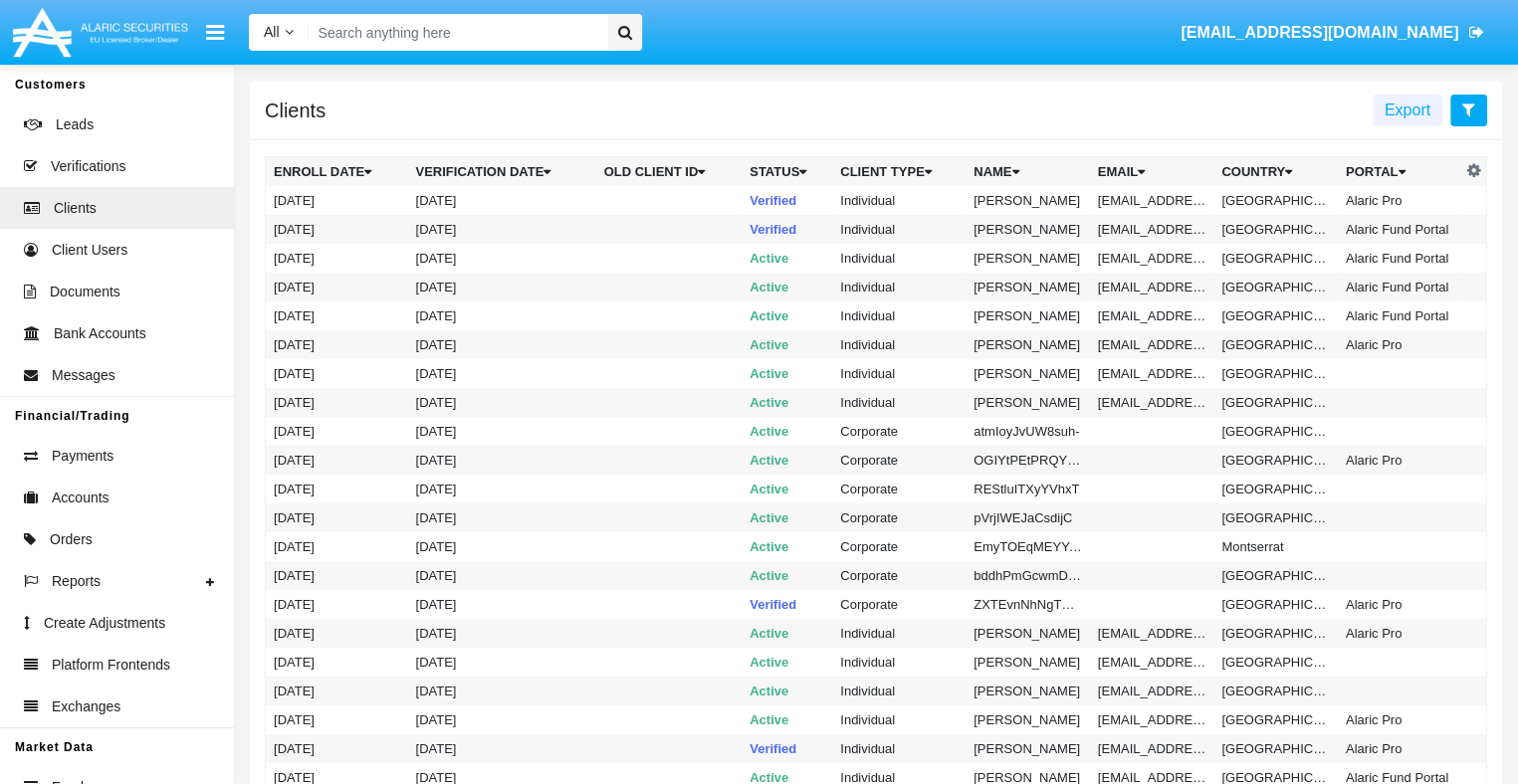 click 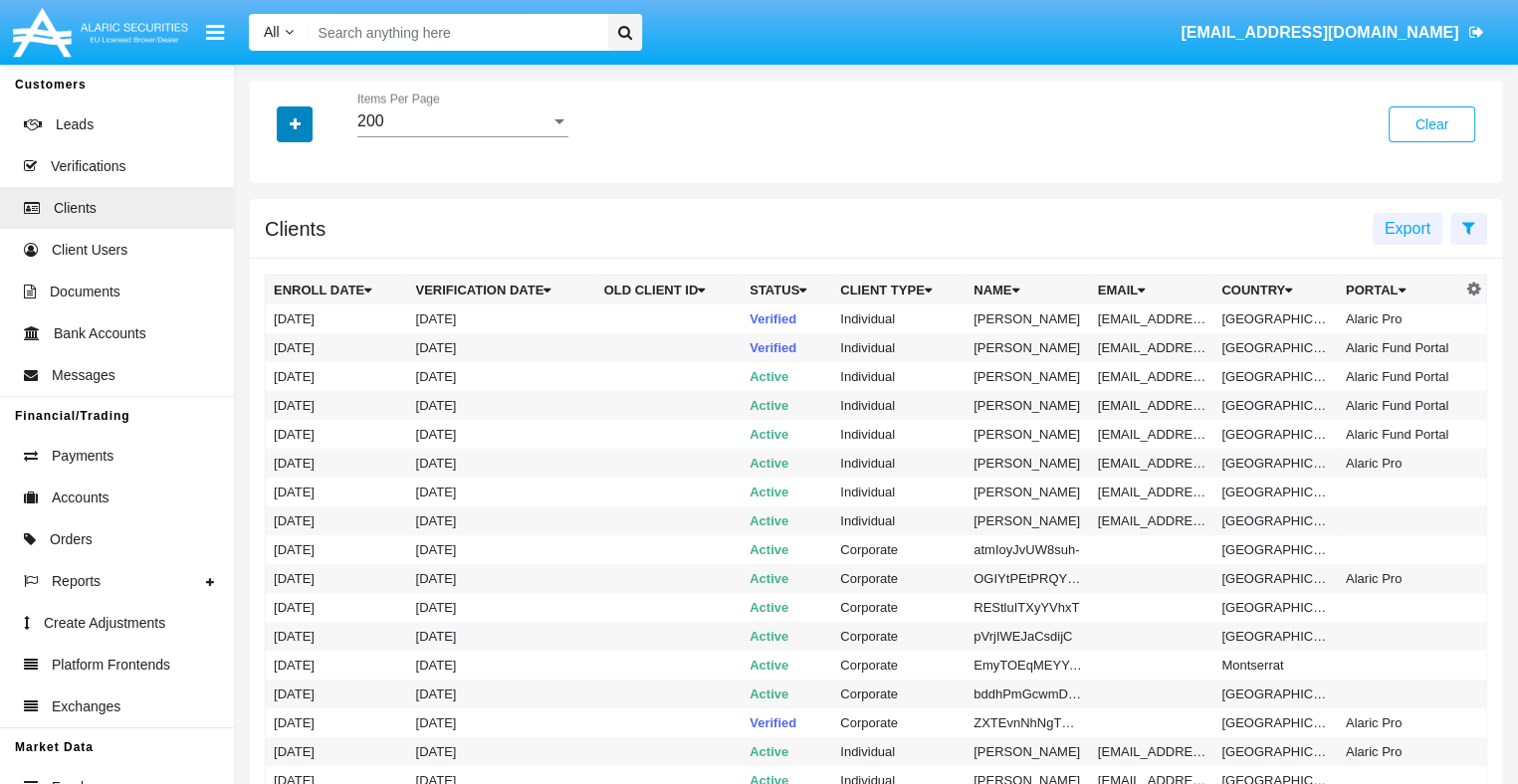 click 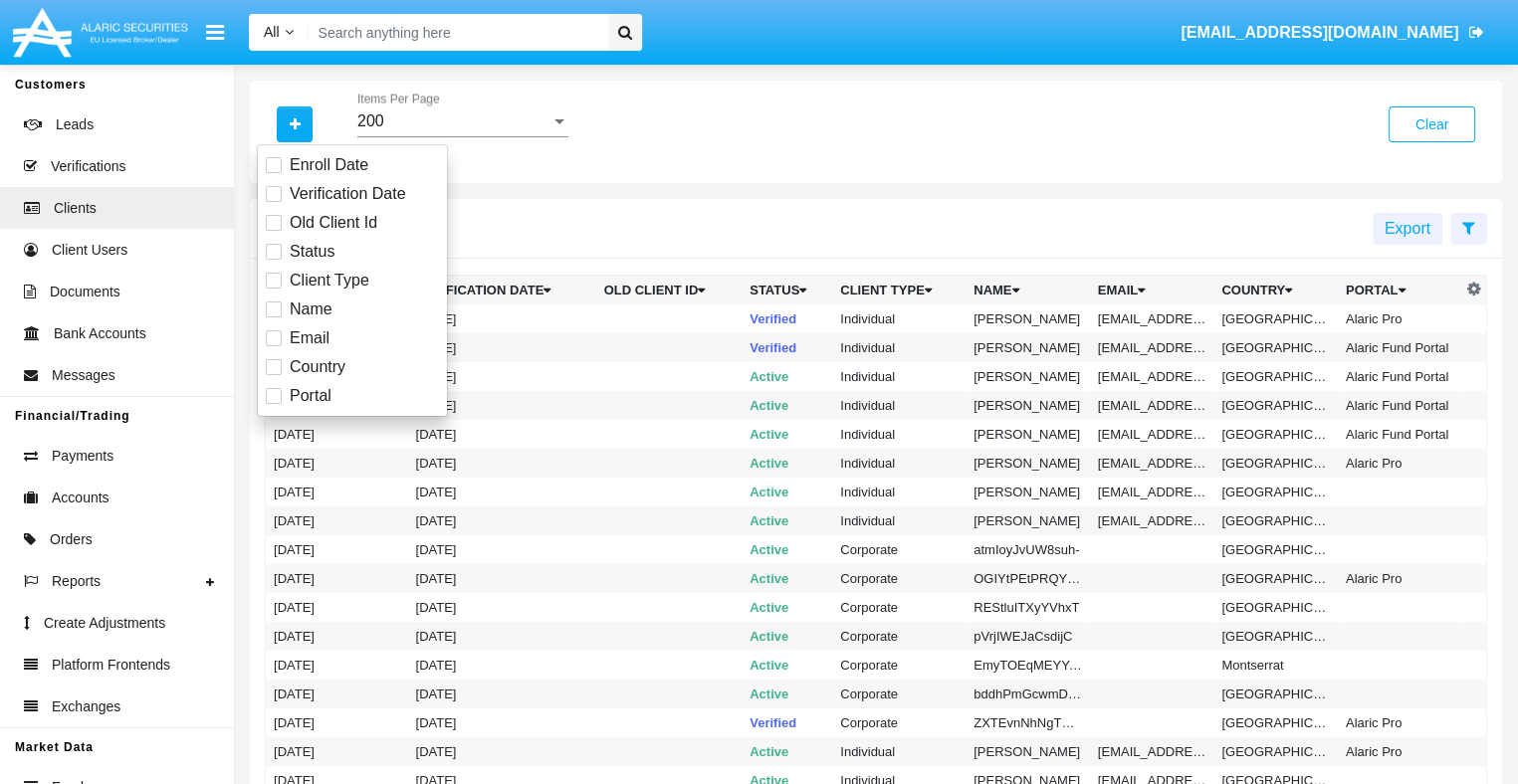 click on "Email" at bounding box center (310, 338) 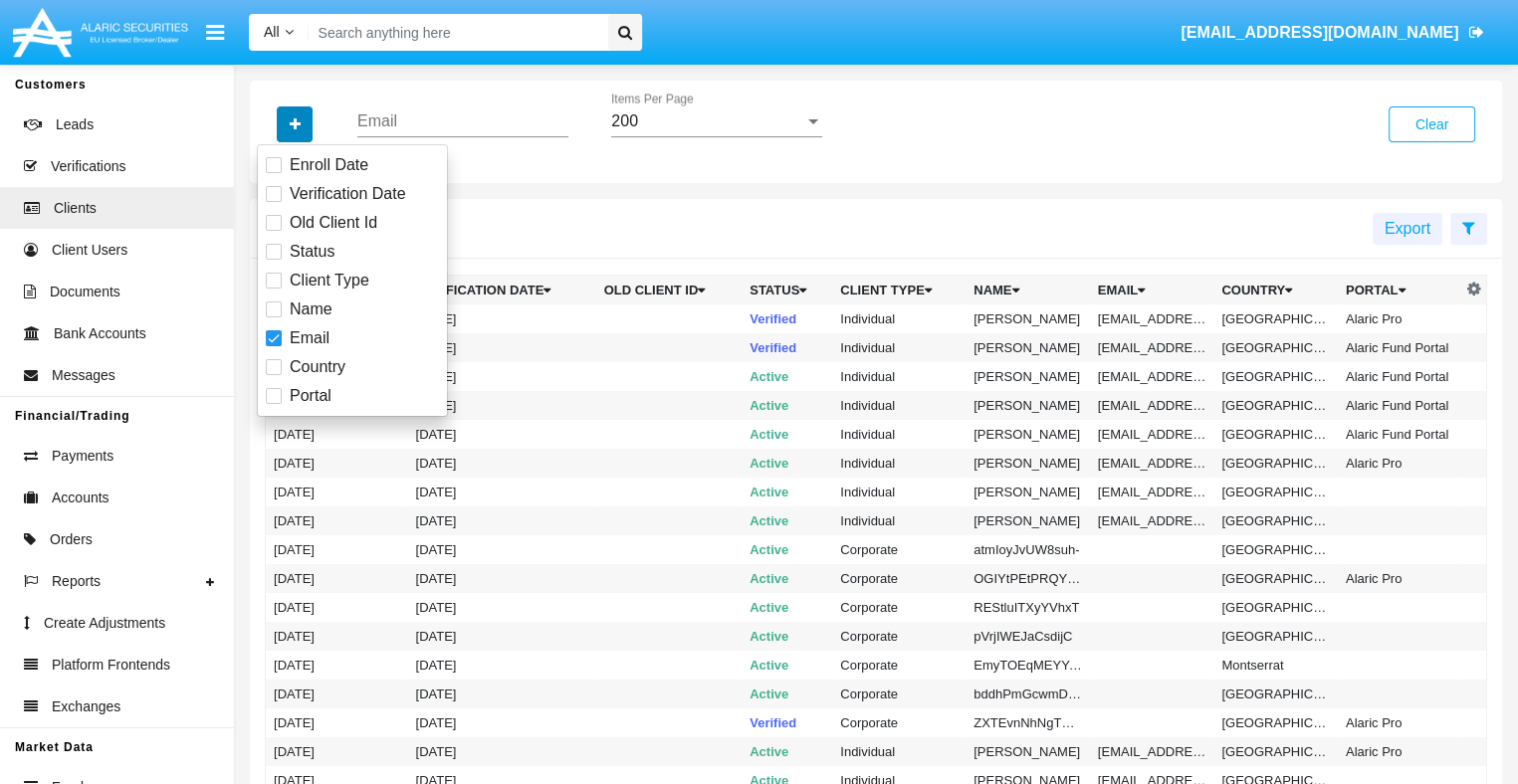 click 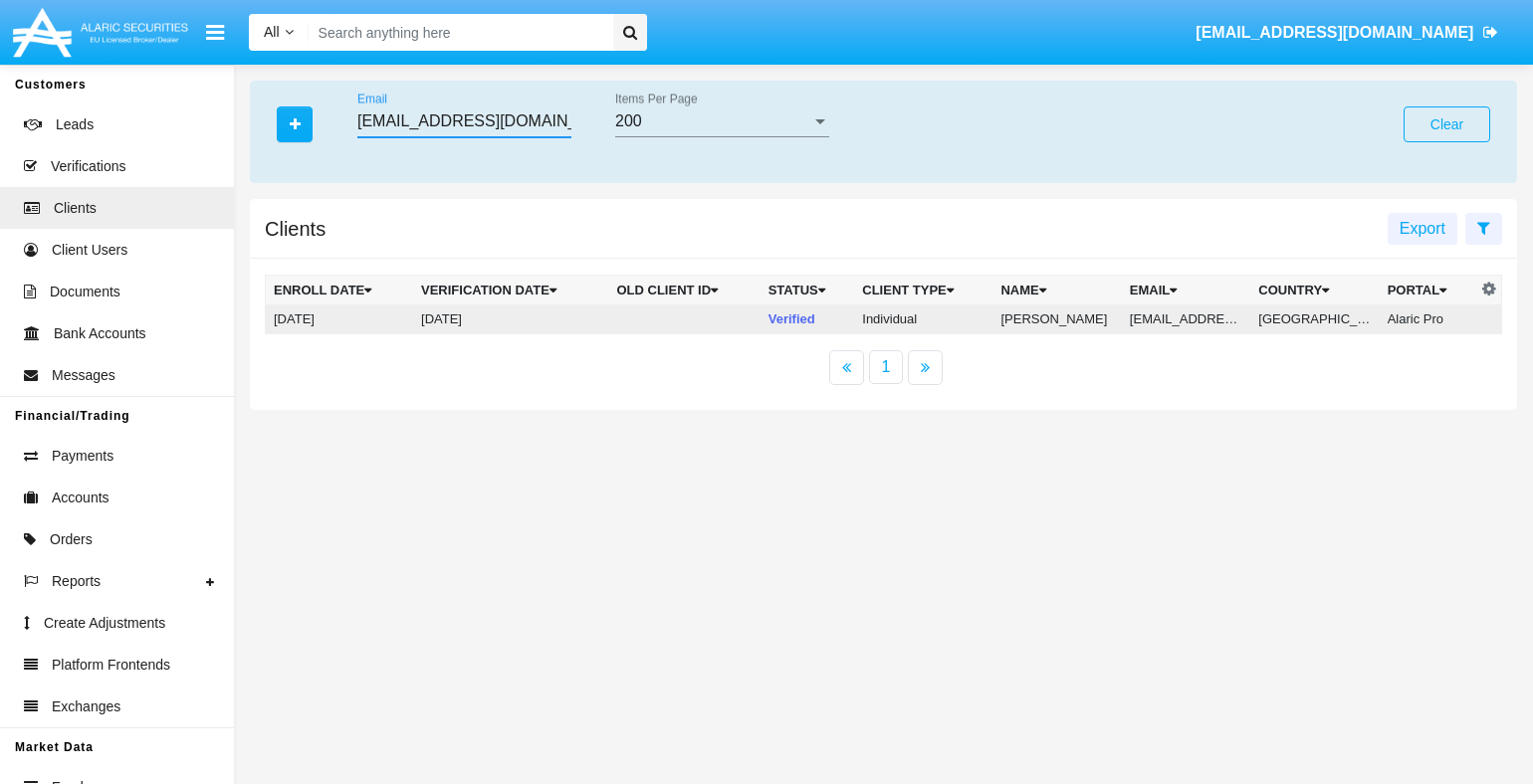 type on "[EMAIL_ADDRESS][DOMAIN_NAME]" 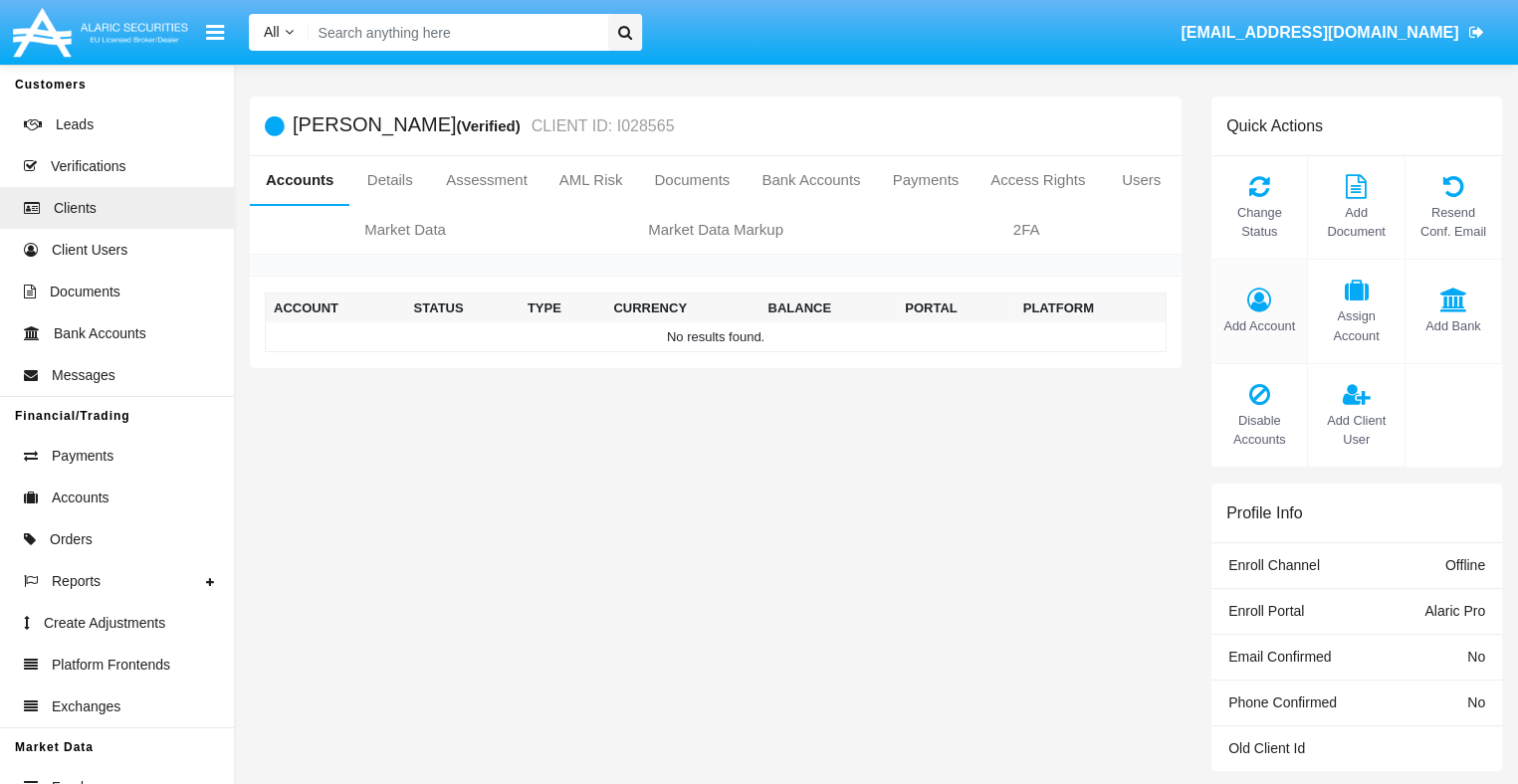 click on "Add Account" 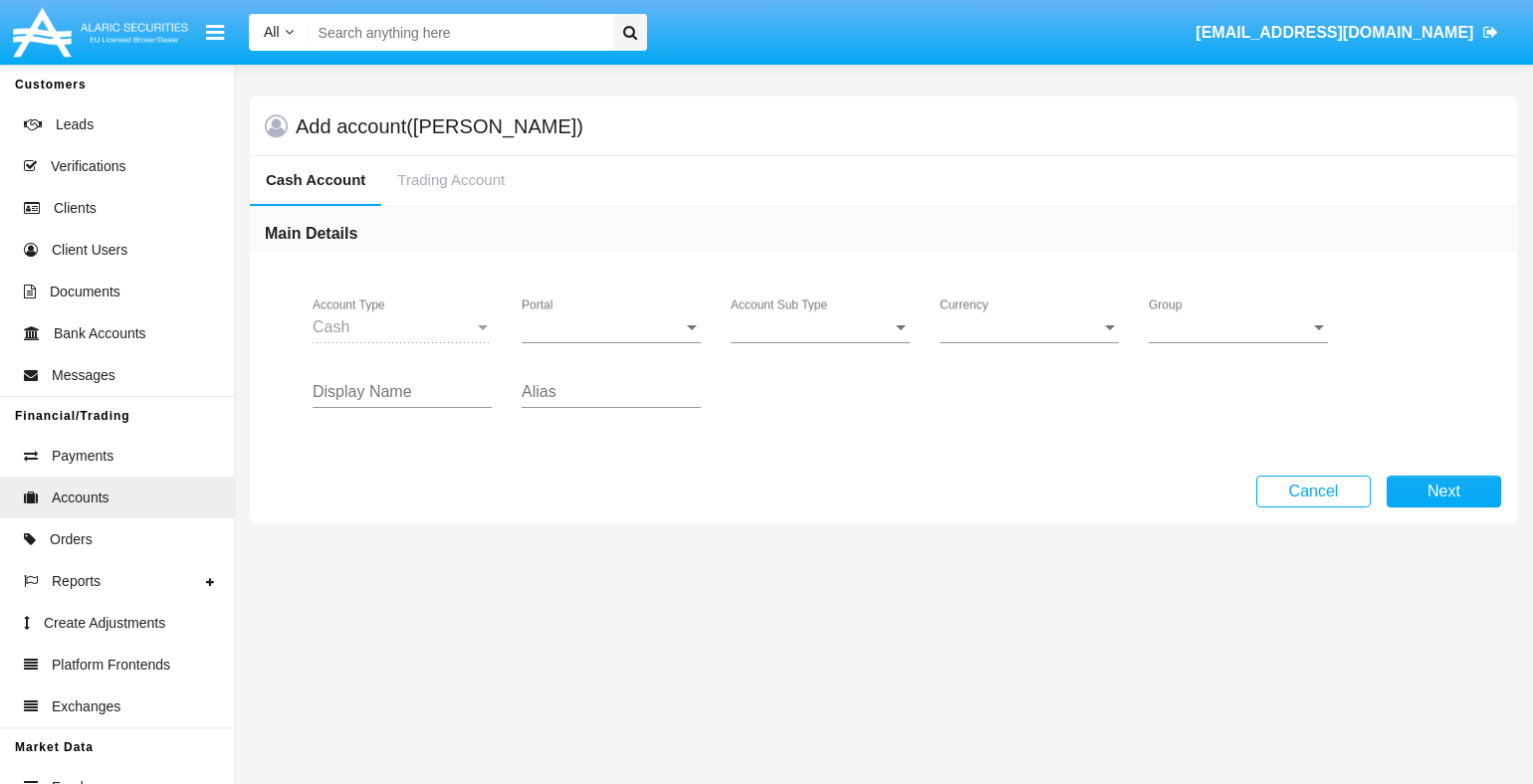 click on "Portal" at bounding box center (602, 327) 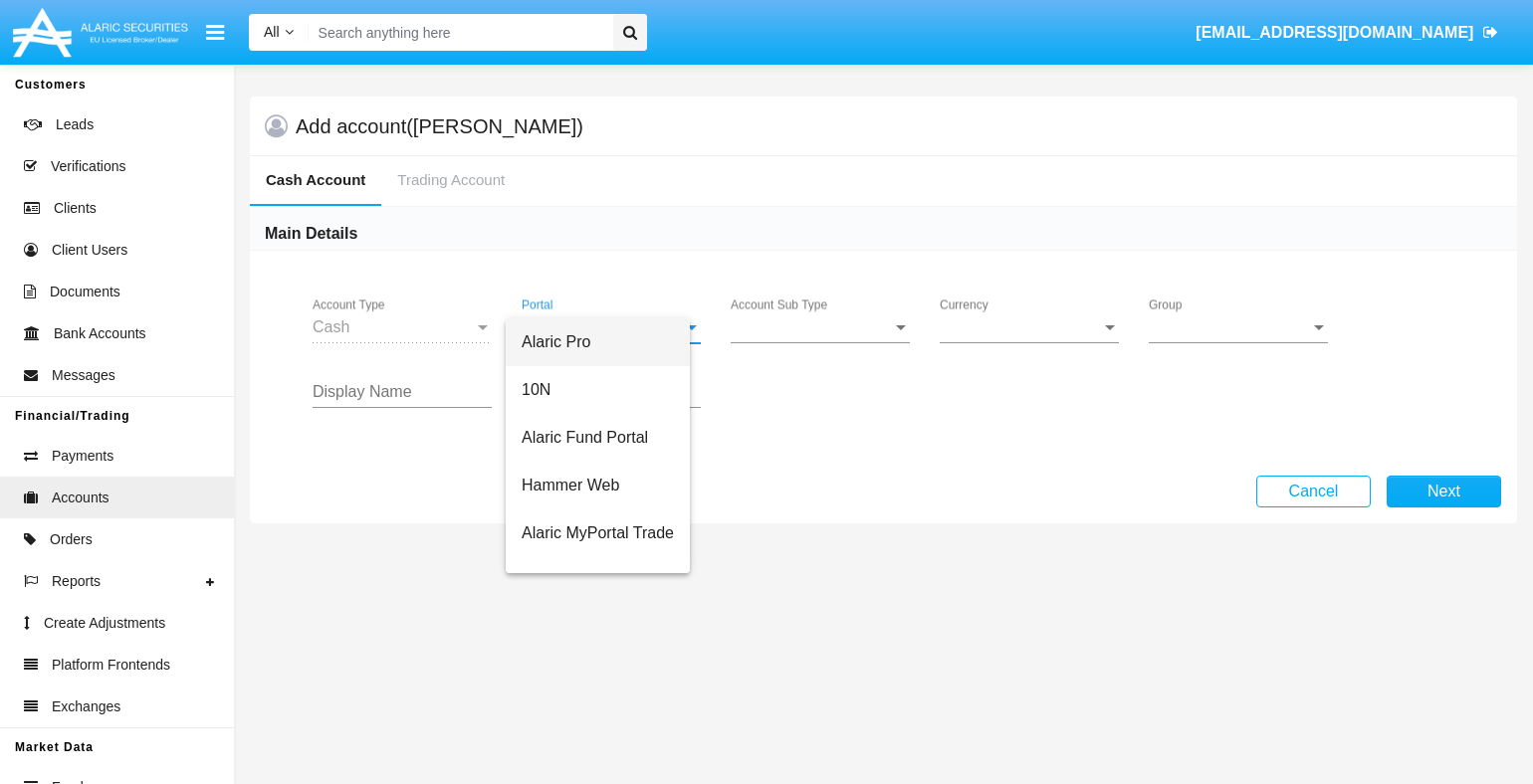 click on "Alaric Pro" at bounding box center [597, 342] 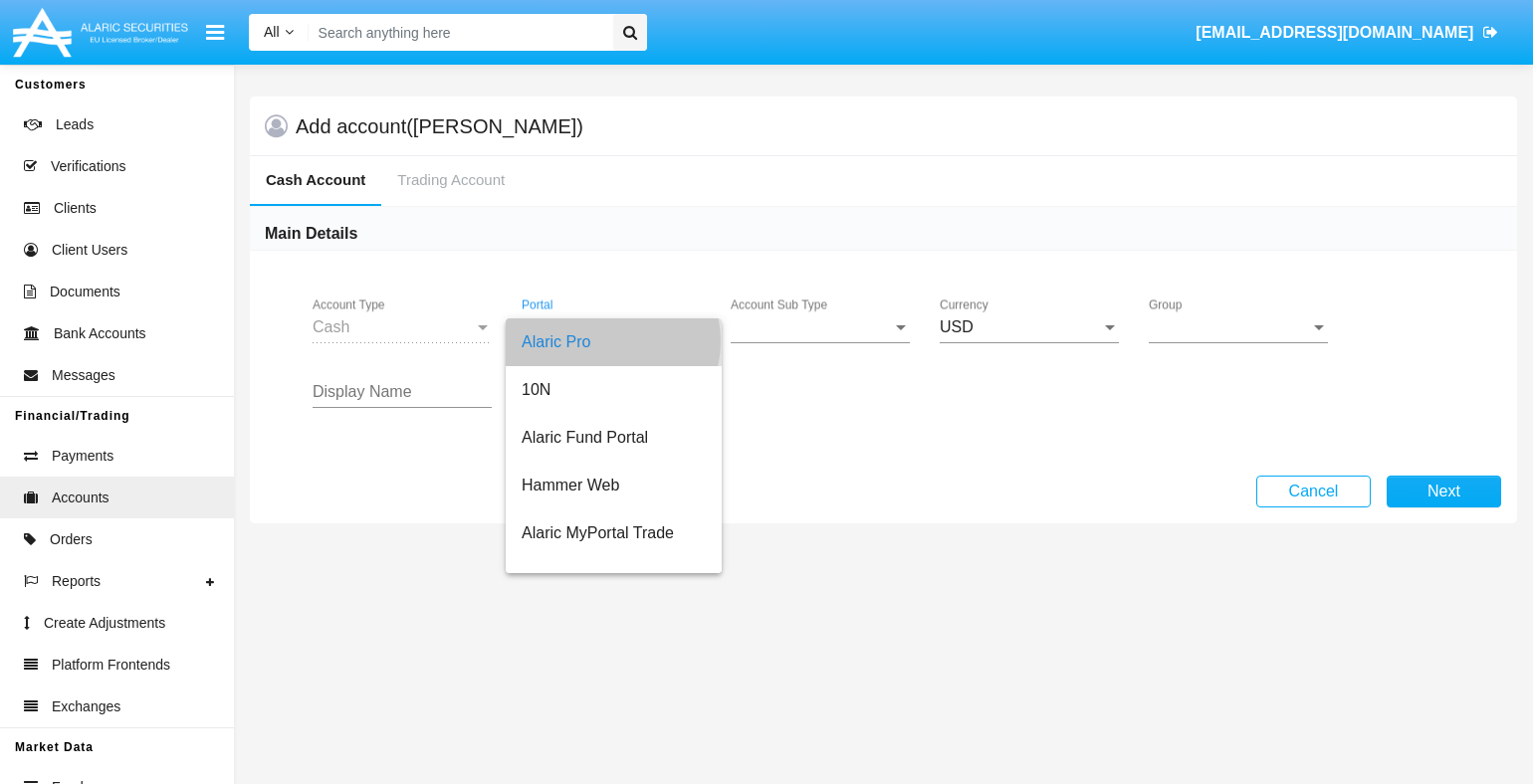 click on "Account Sub Type" at bounding box center [811, 327] 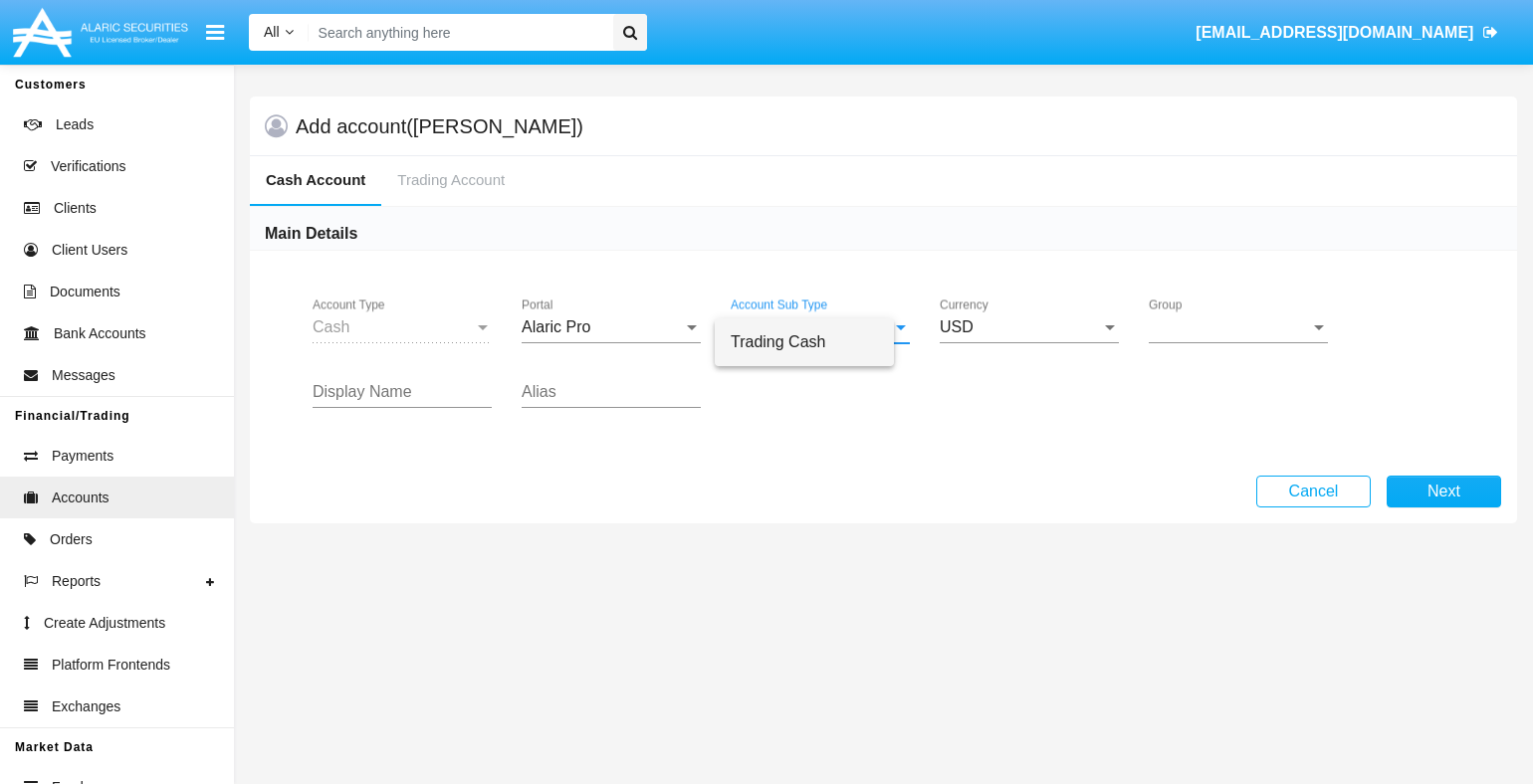 click on "Trading Cash" at bounding box center [804, 342] 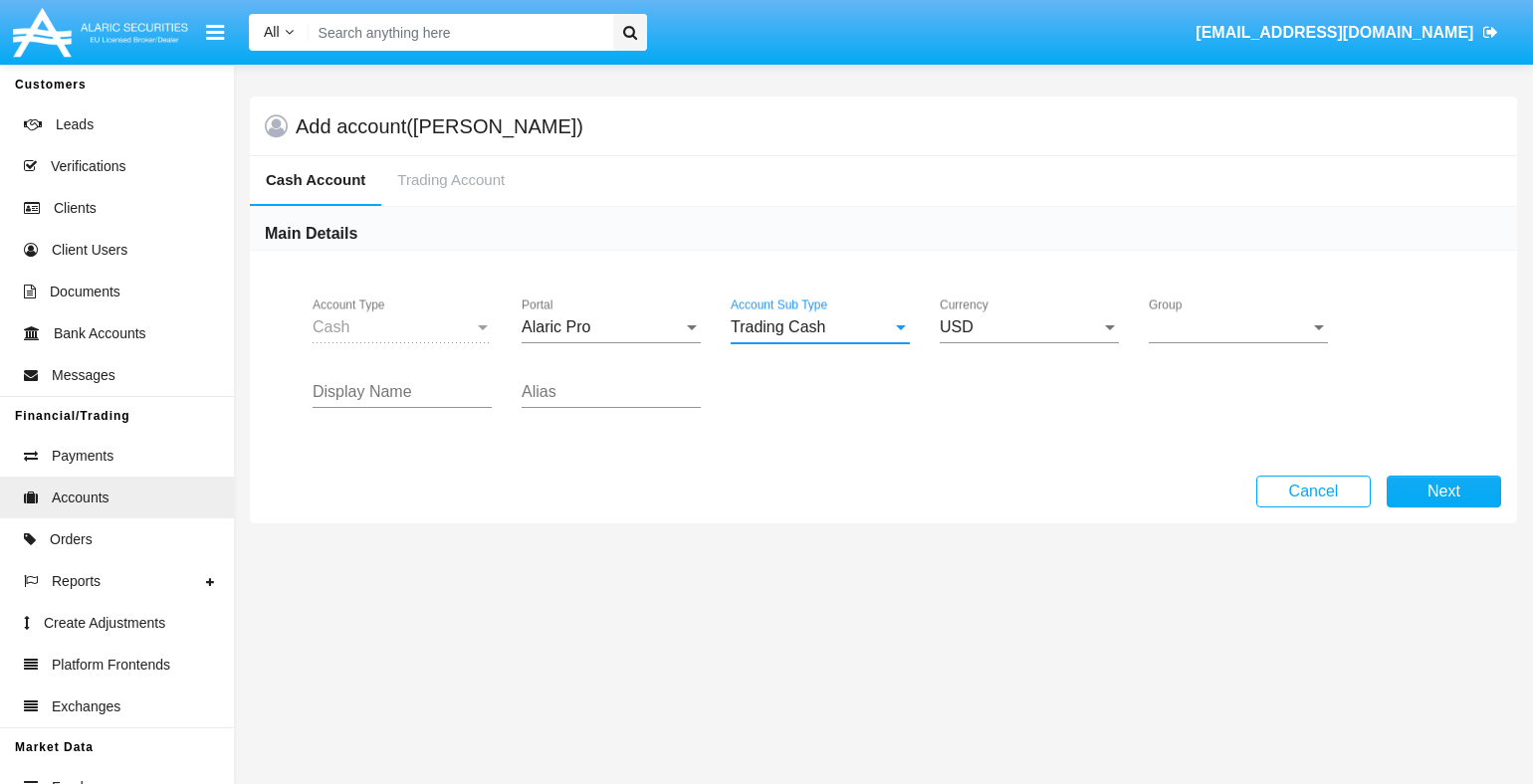 click on "Group" at bounding box center (1229, 327) 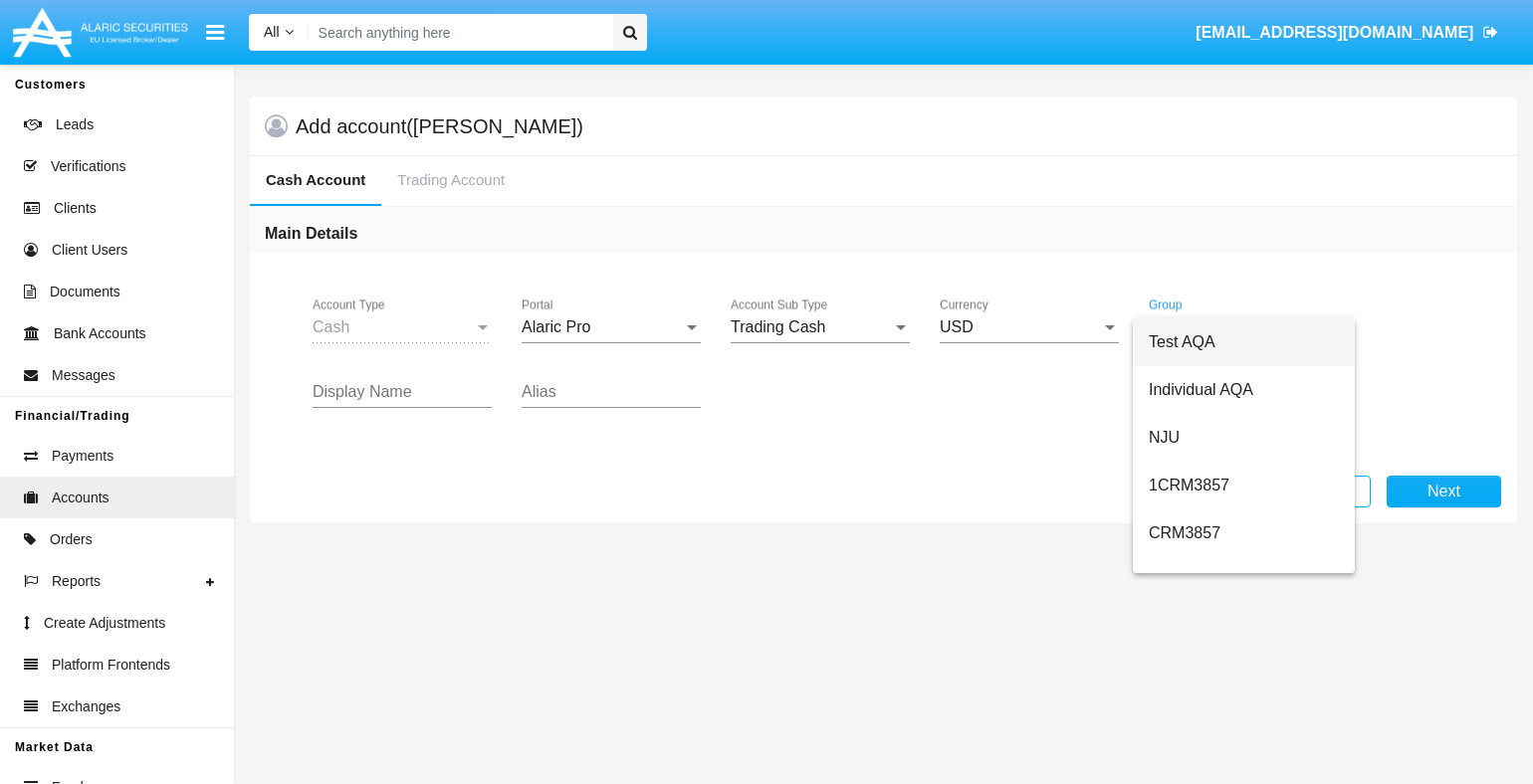 click on "SMS" at bounding box center (1243, 1441) 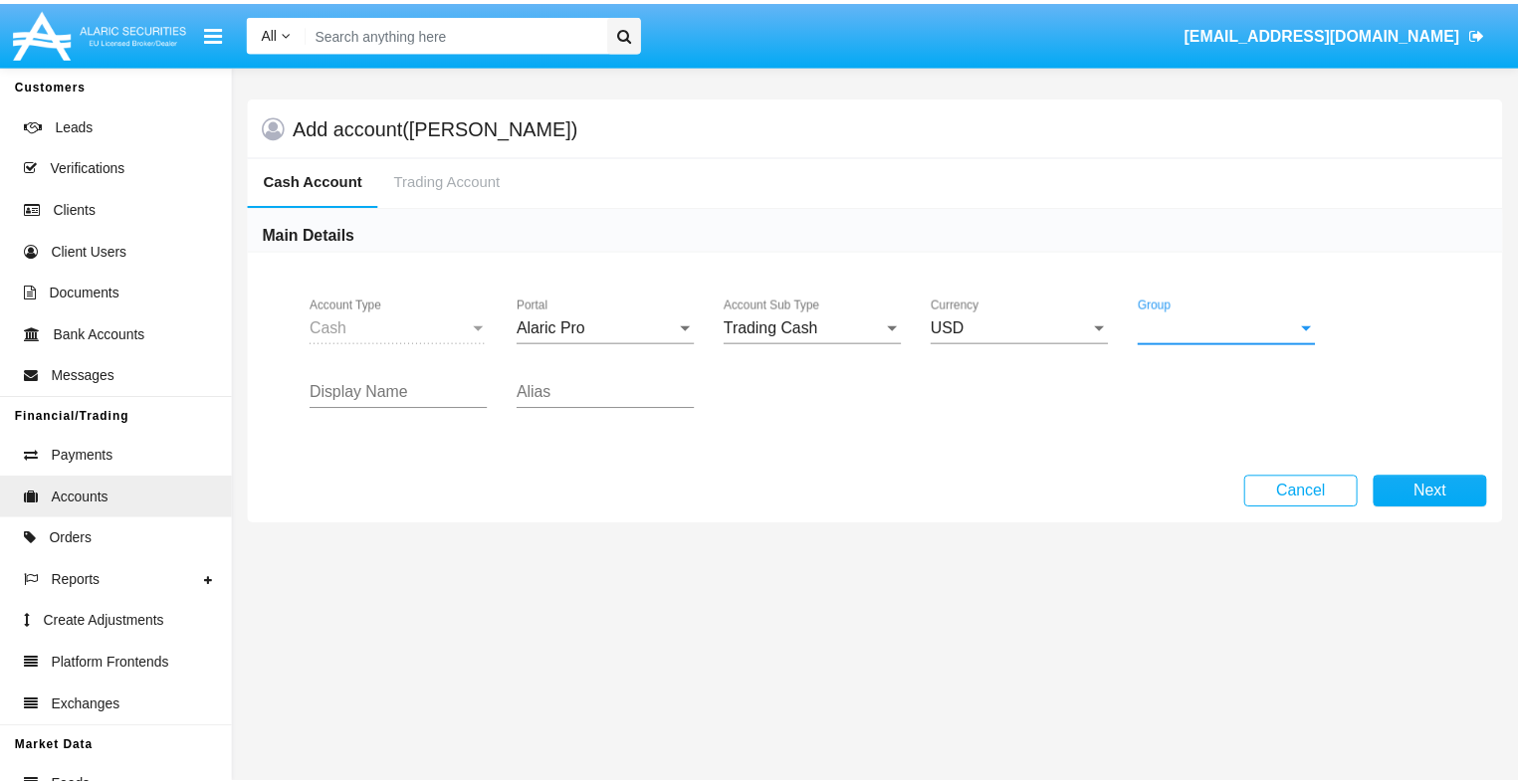 scroll, scrollTop: 891, scrollLeft: 0, axis: vertical 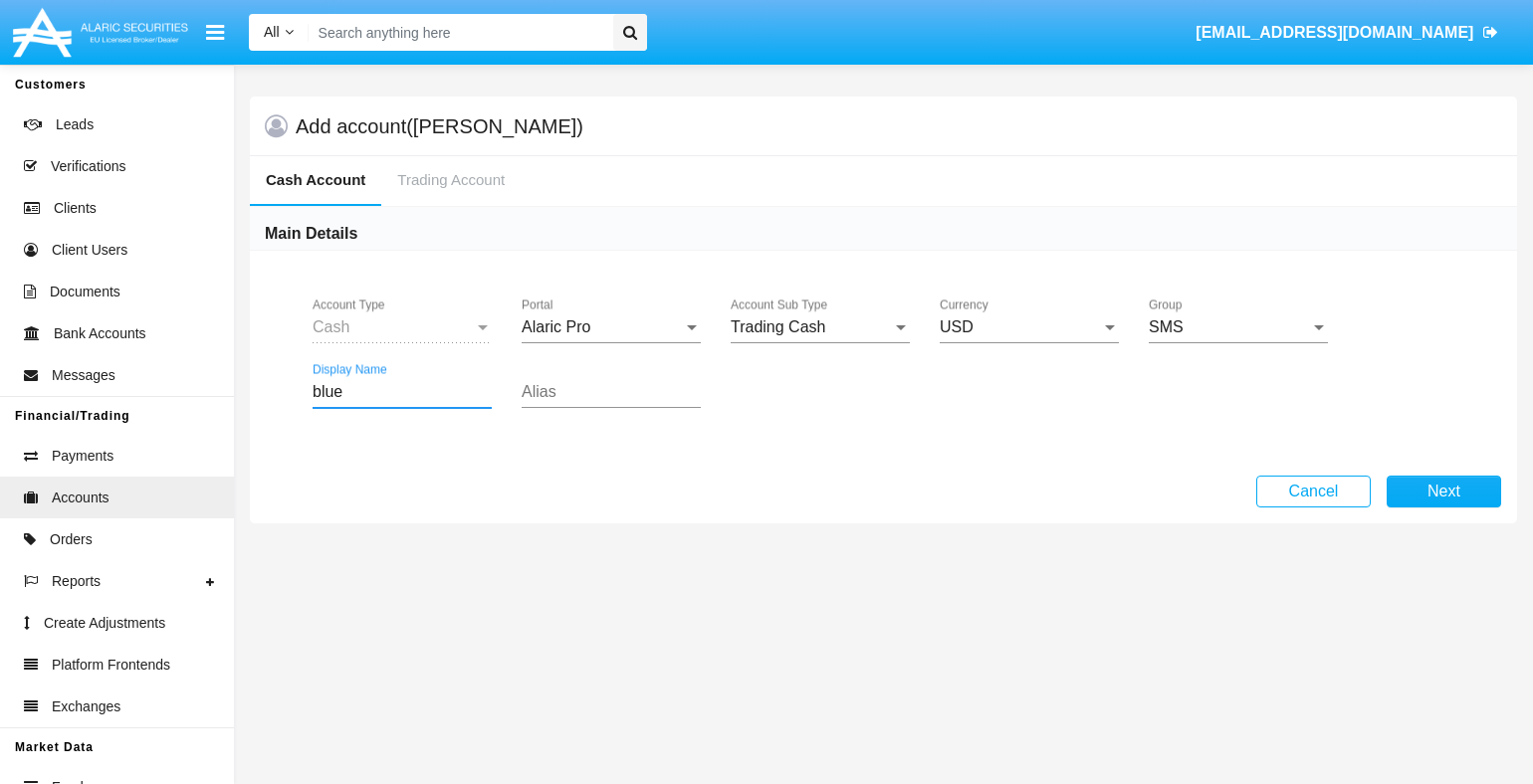 type on "blue" 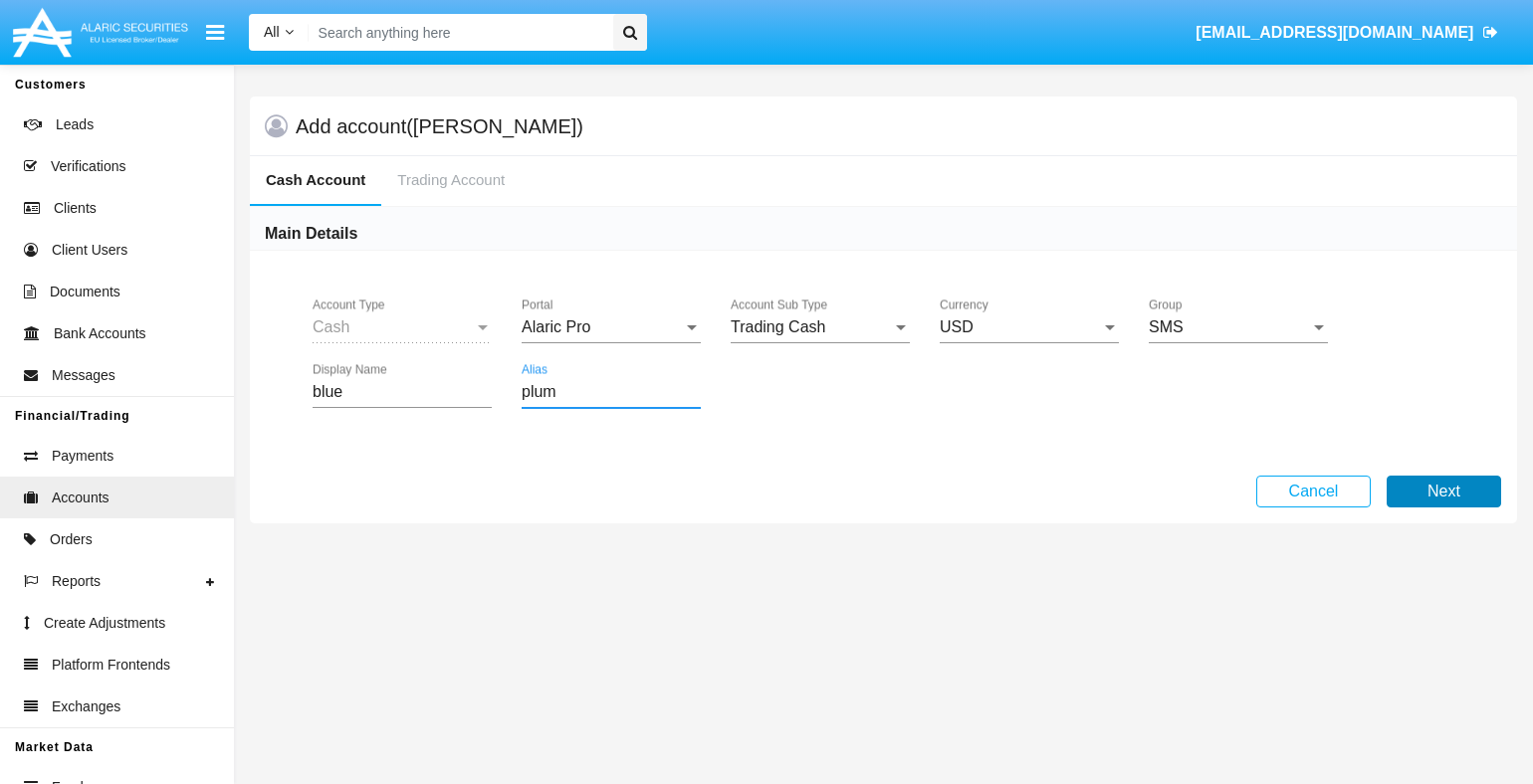 type on "plum" 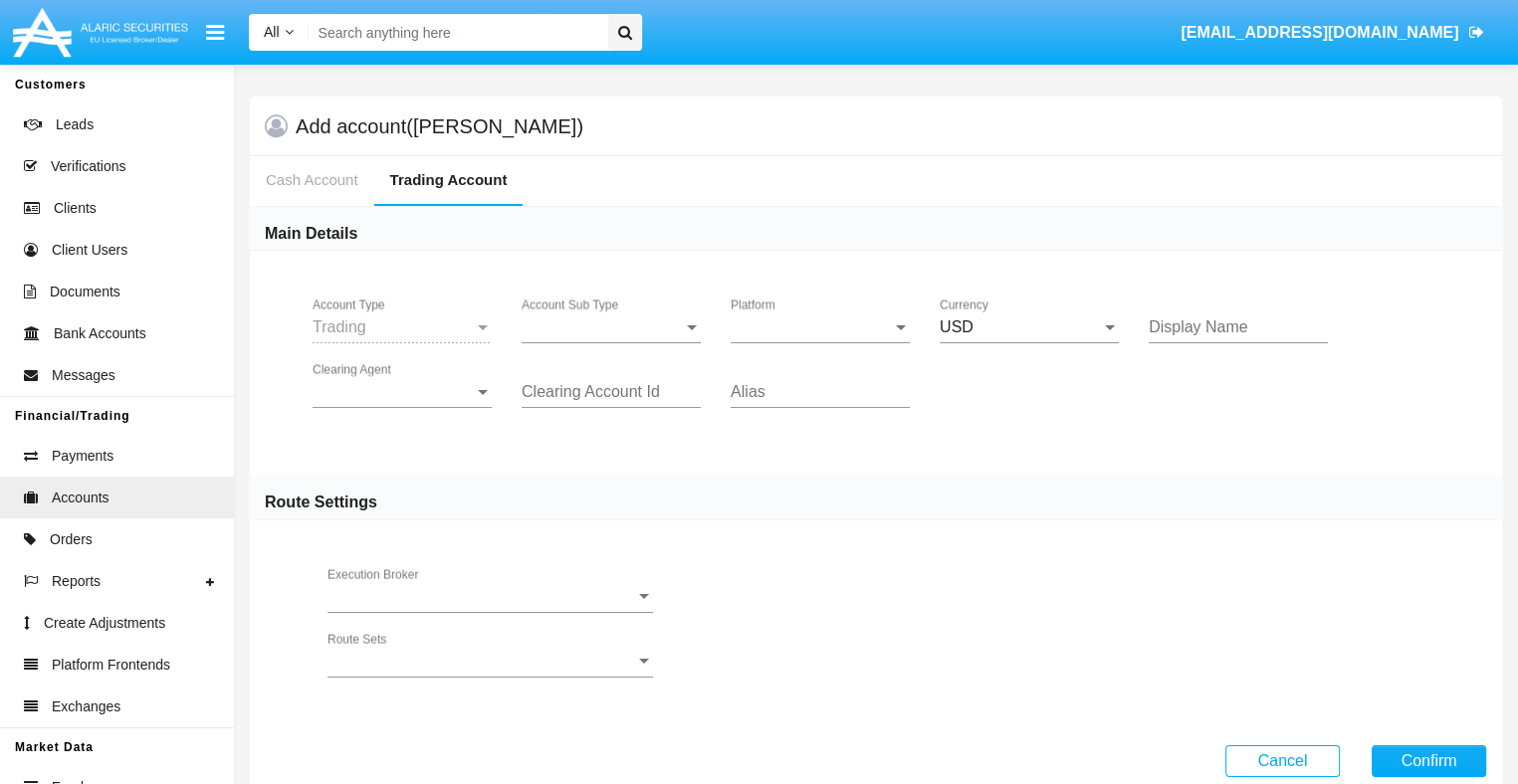 click on "Account Sub Type" at bounding box center (602, 327) 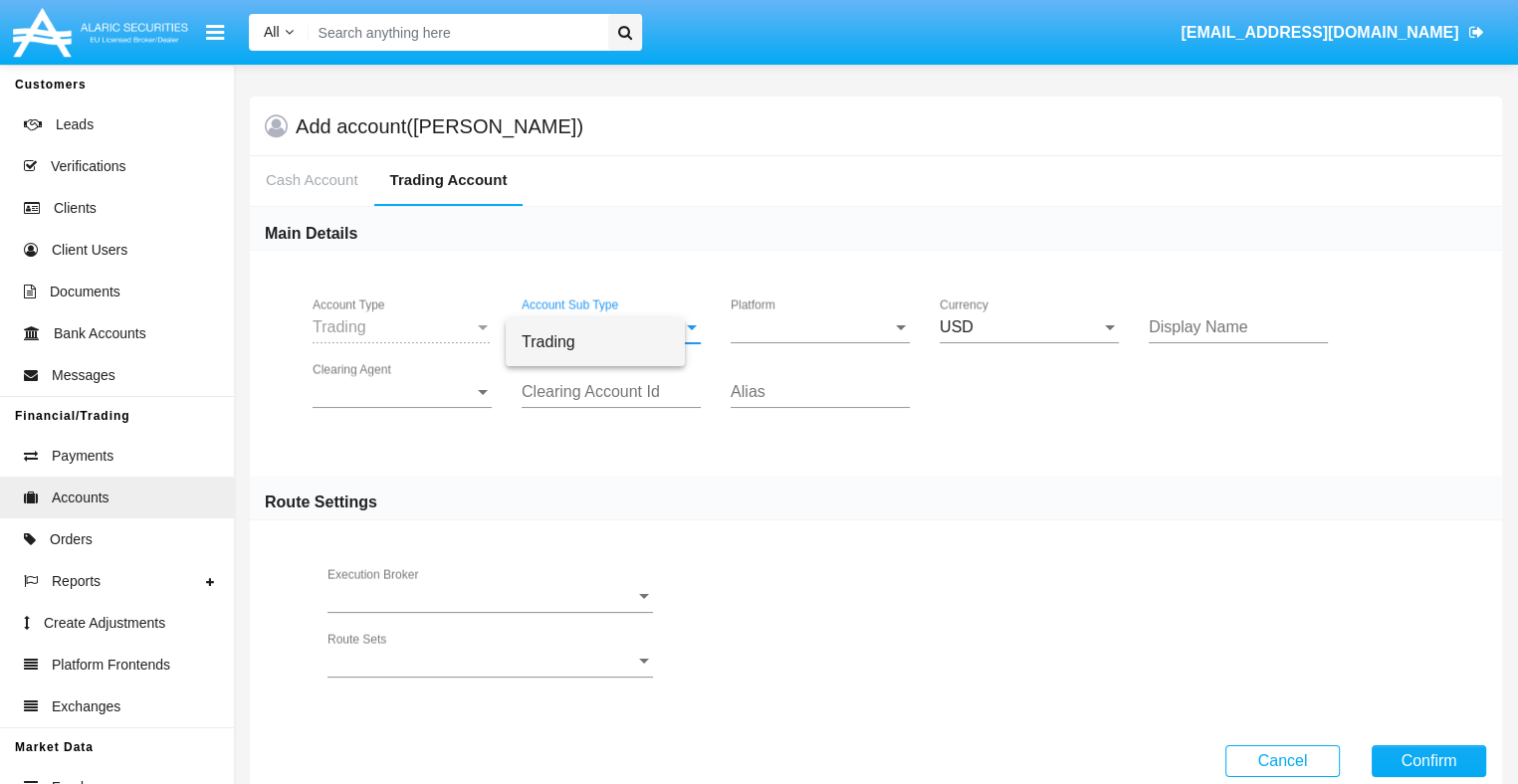 click on "Trading" at bounding box center (595, 342) 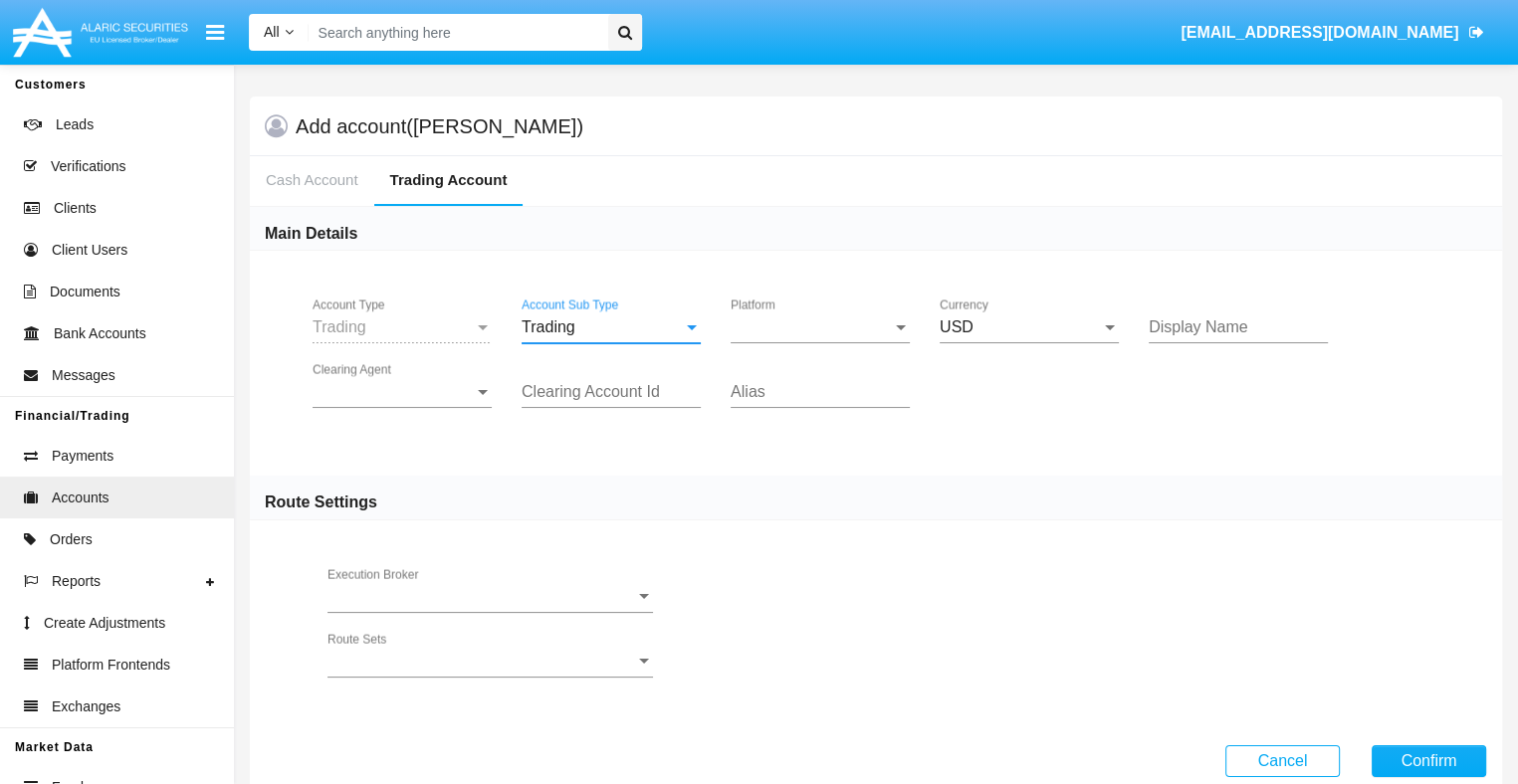 click on "Platform" at bounding box center [811, 327] 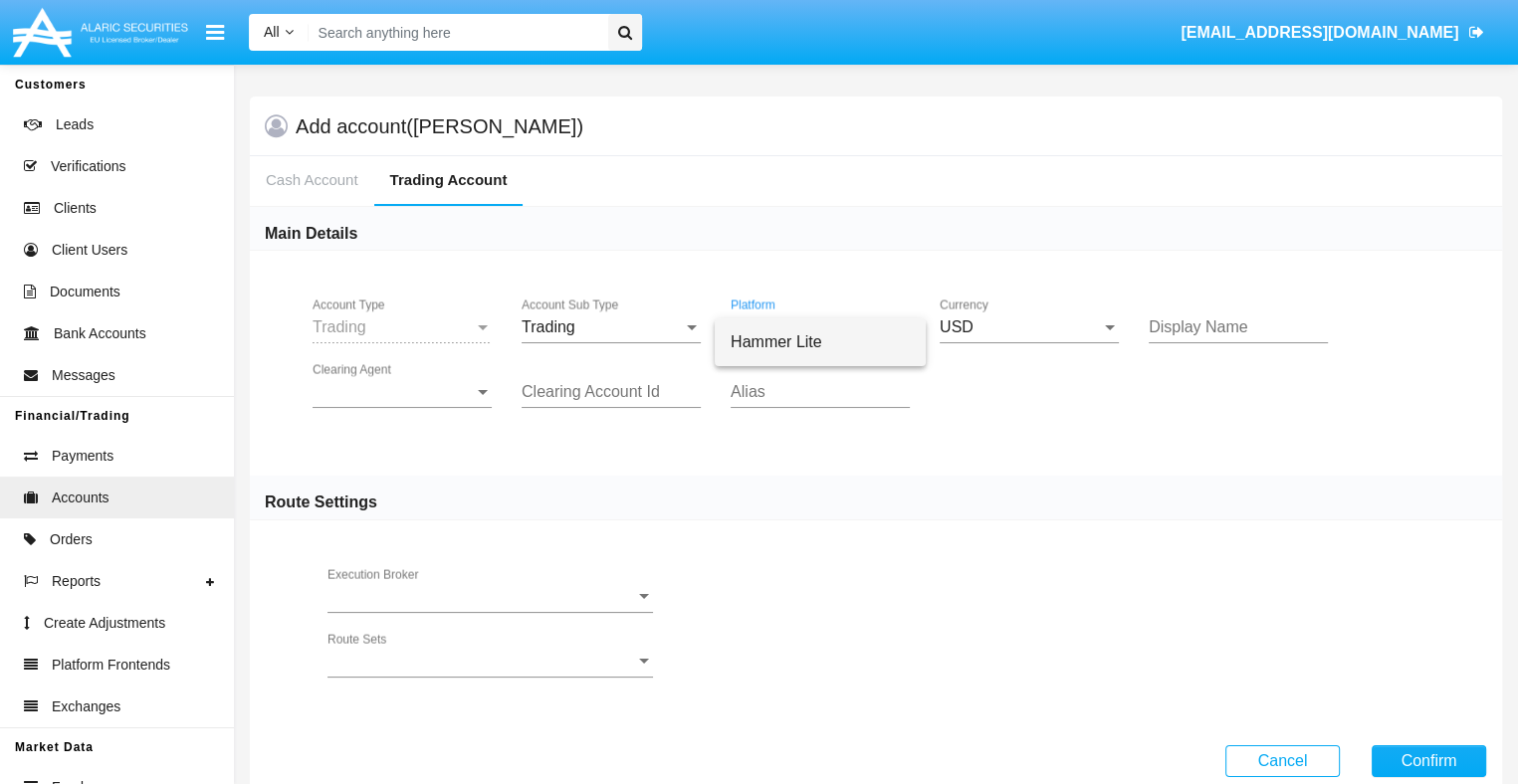 click on "Hammer Lite" at bounding box center (820, 342) 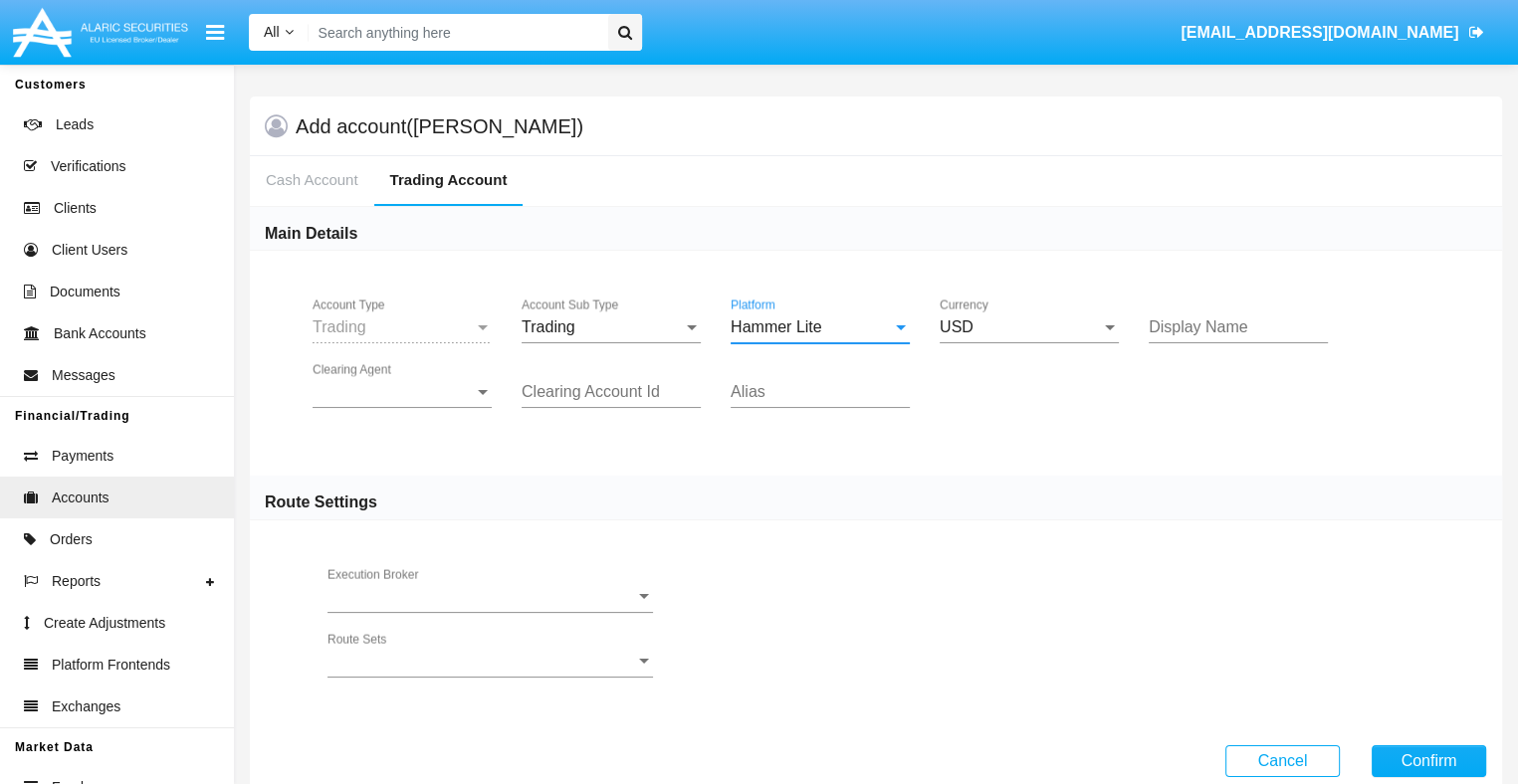 click on "Clearing Agent" at bounding box center [393, 392] 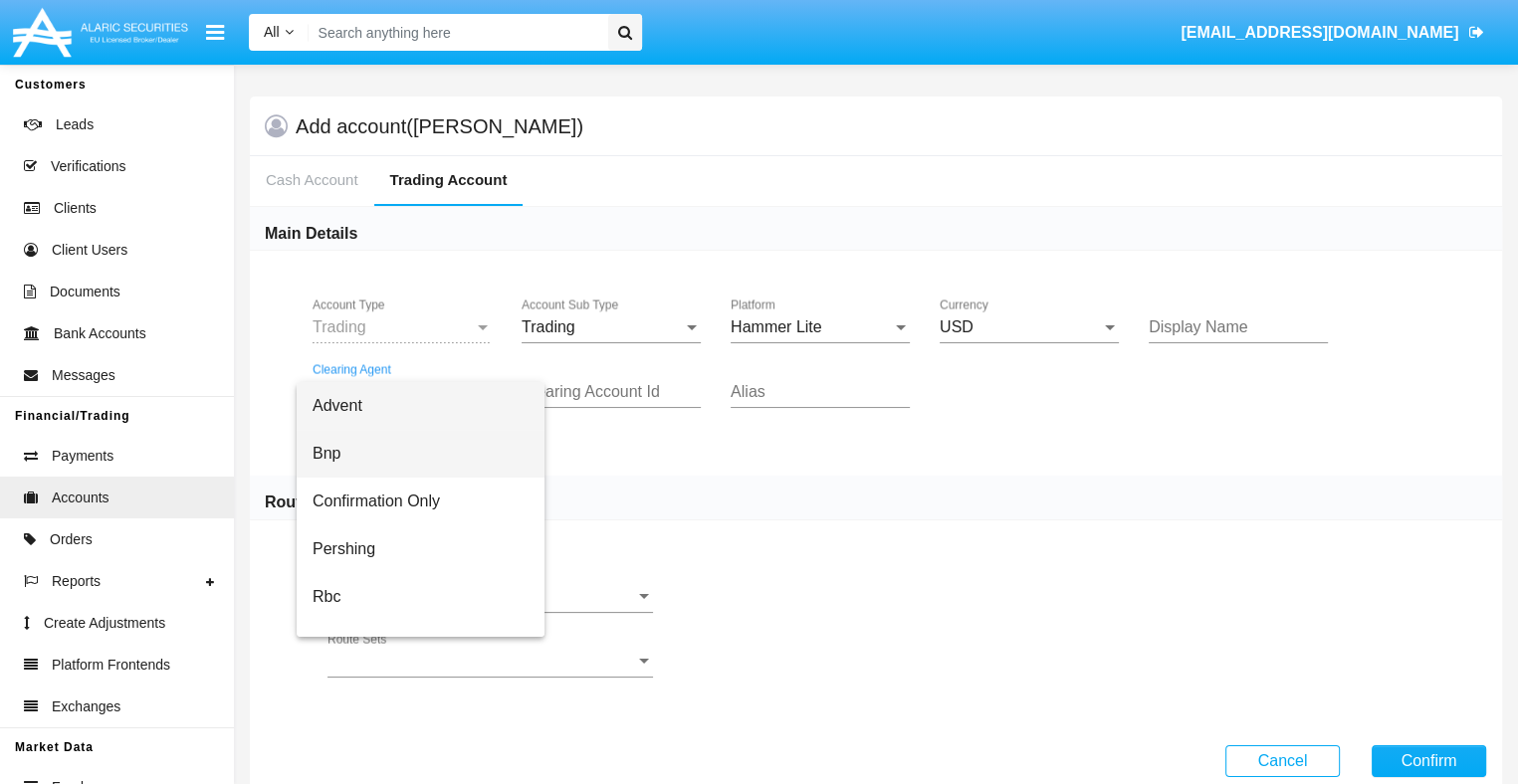 click on "Bnp" at bounding box center [420, 454] 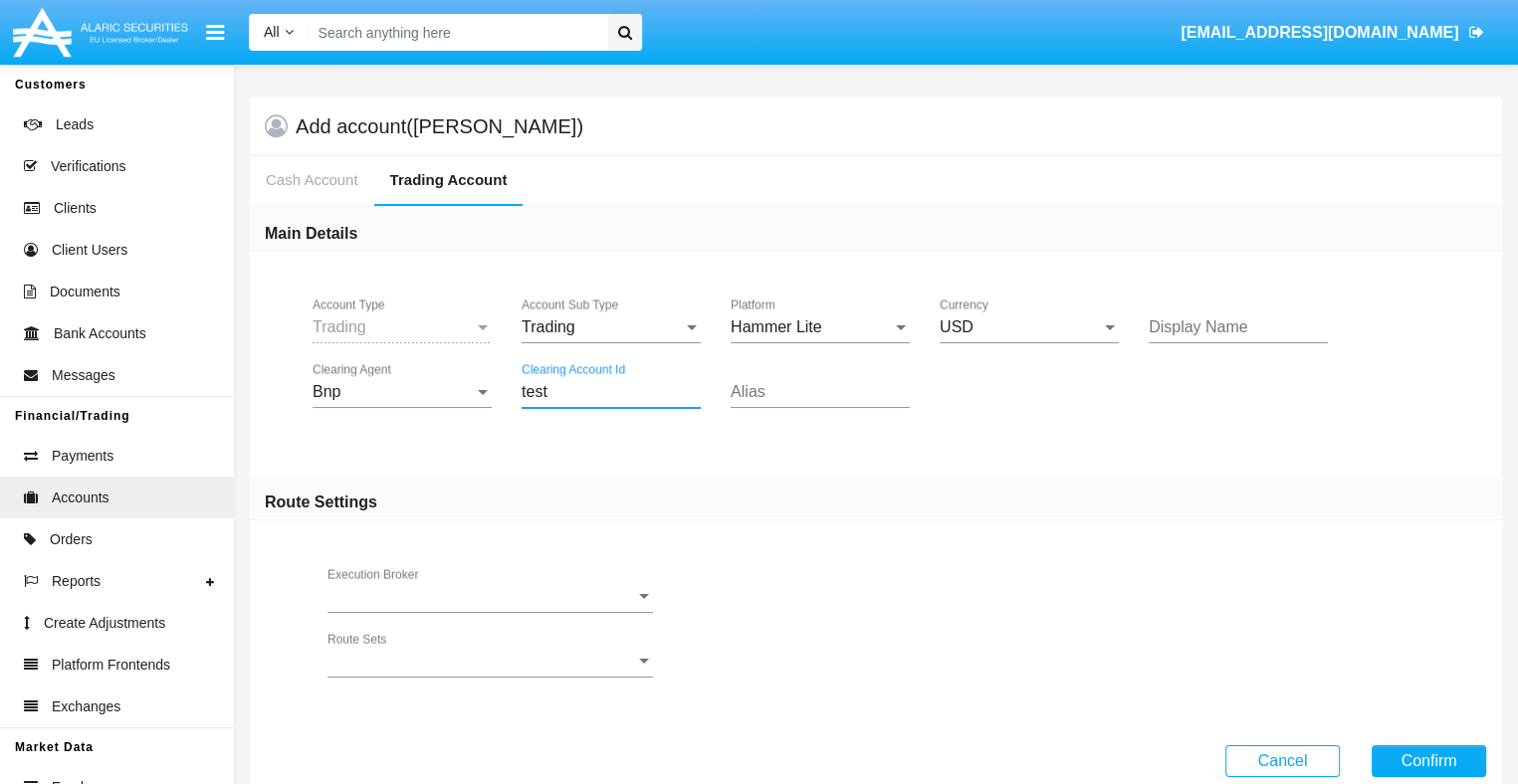 type on "test" 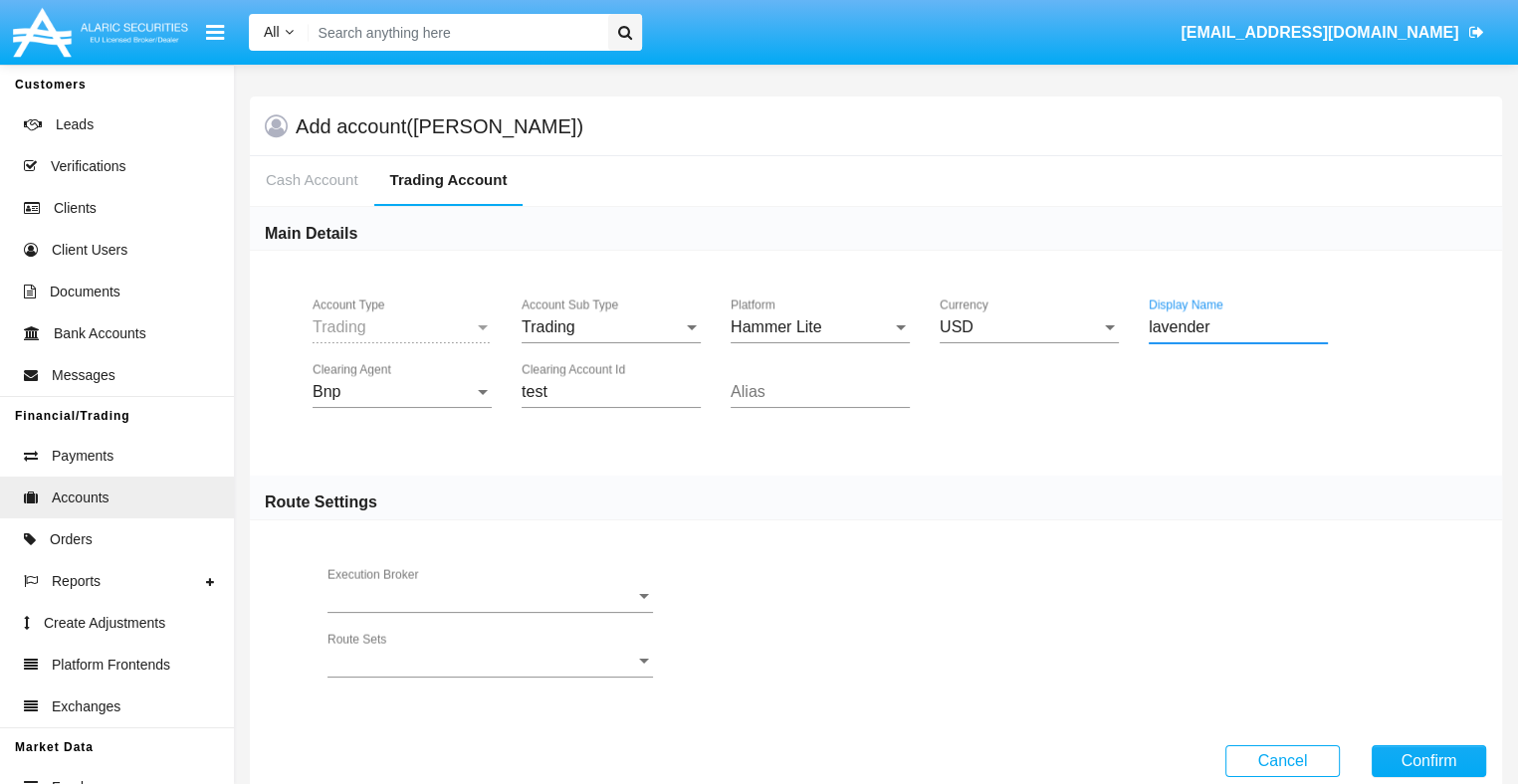 type on "lavender" 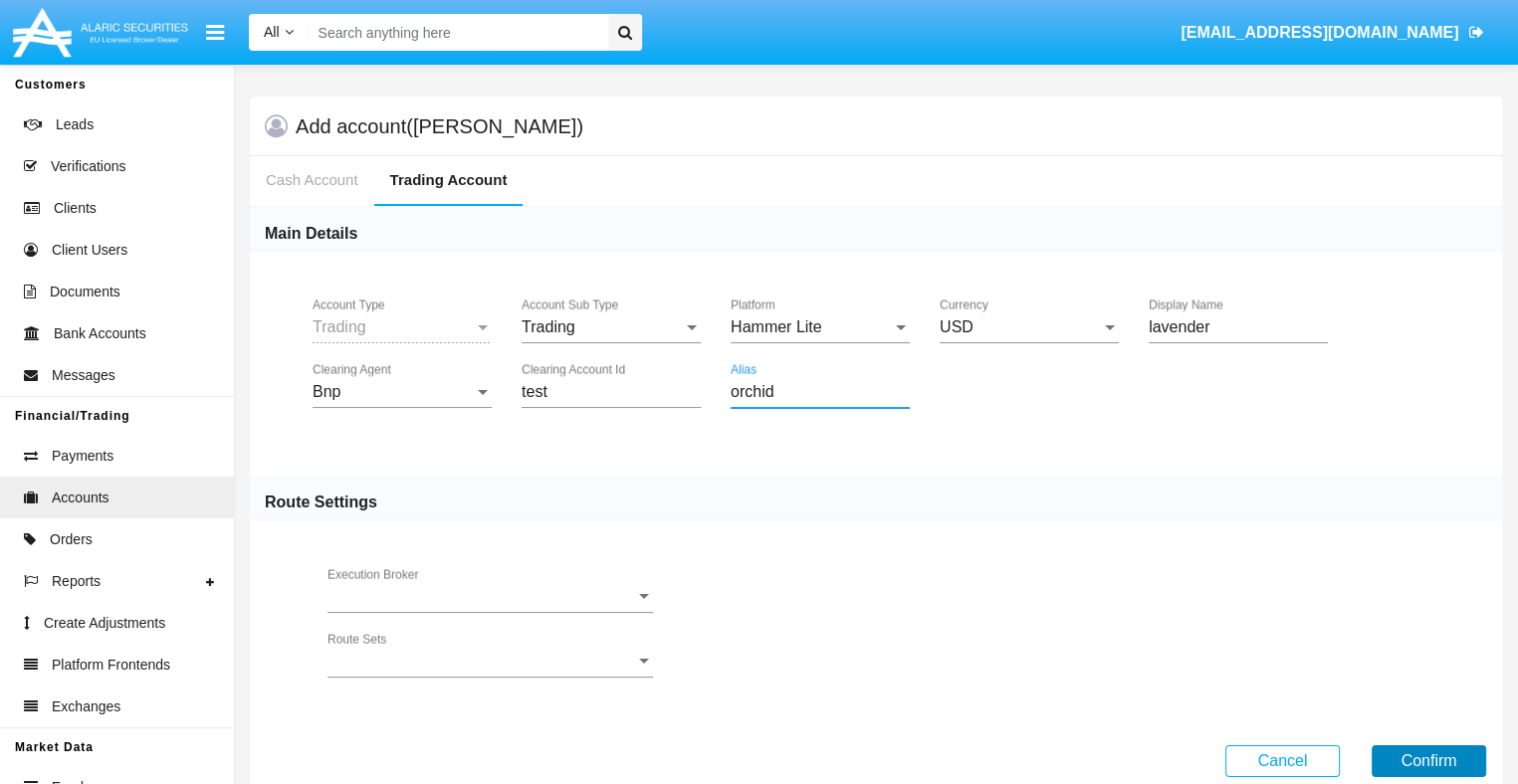 type on "orchid" 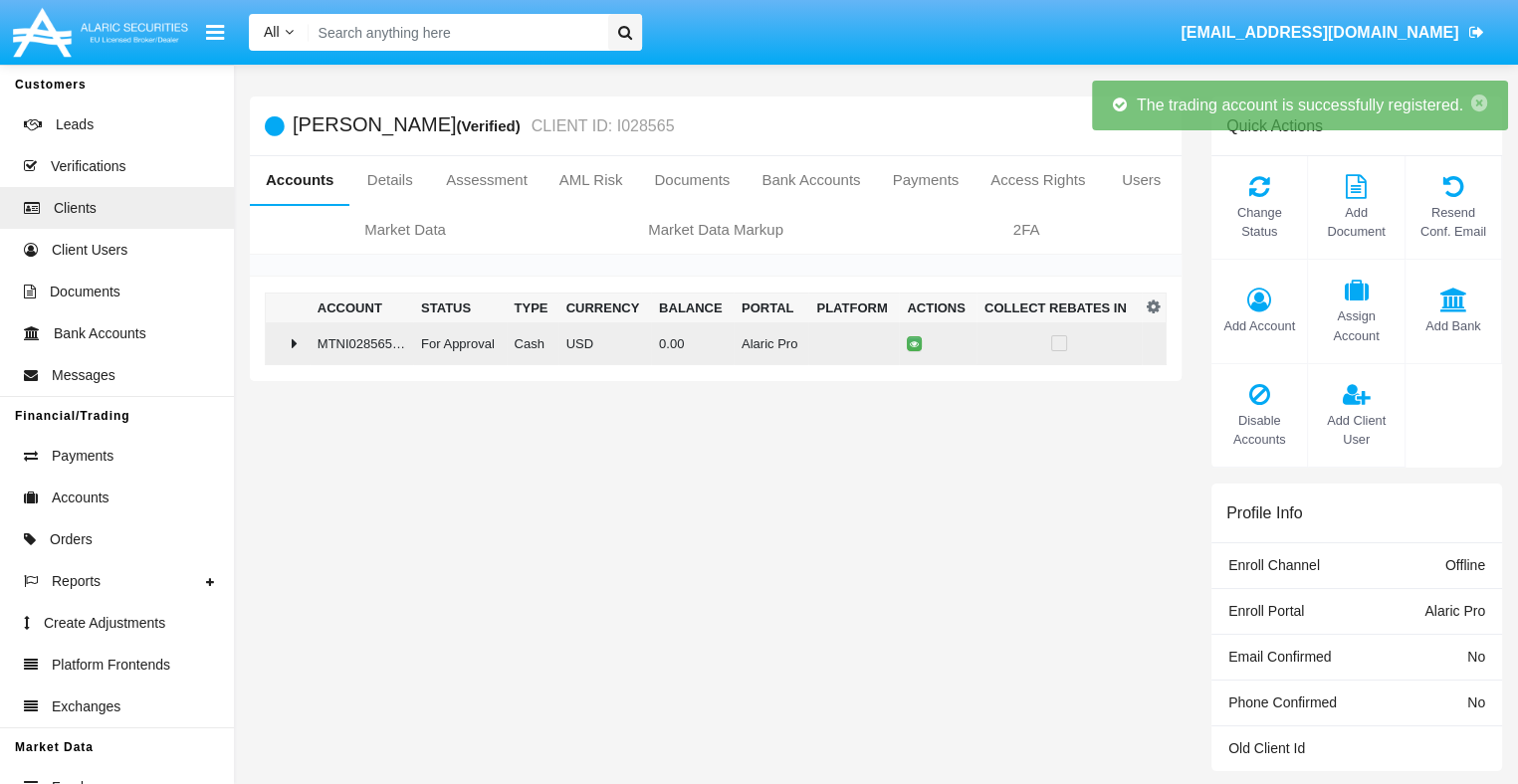 click on "0.00" 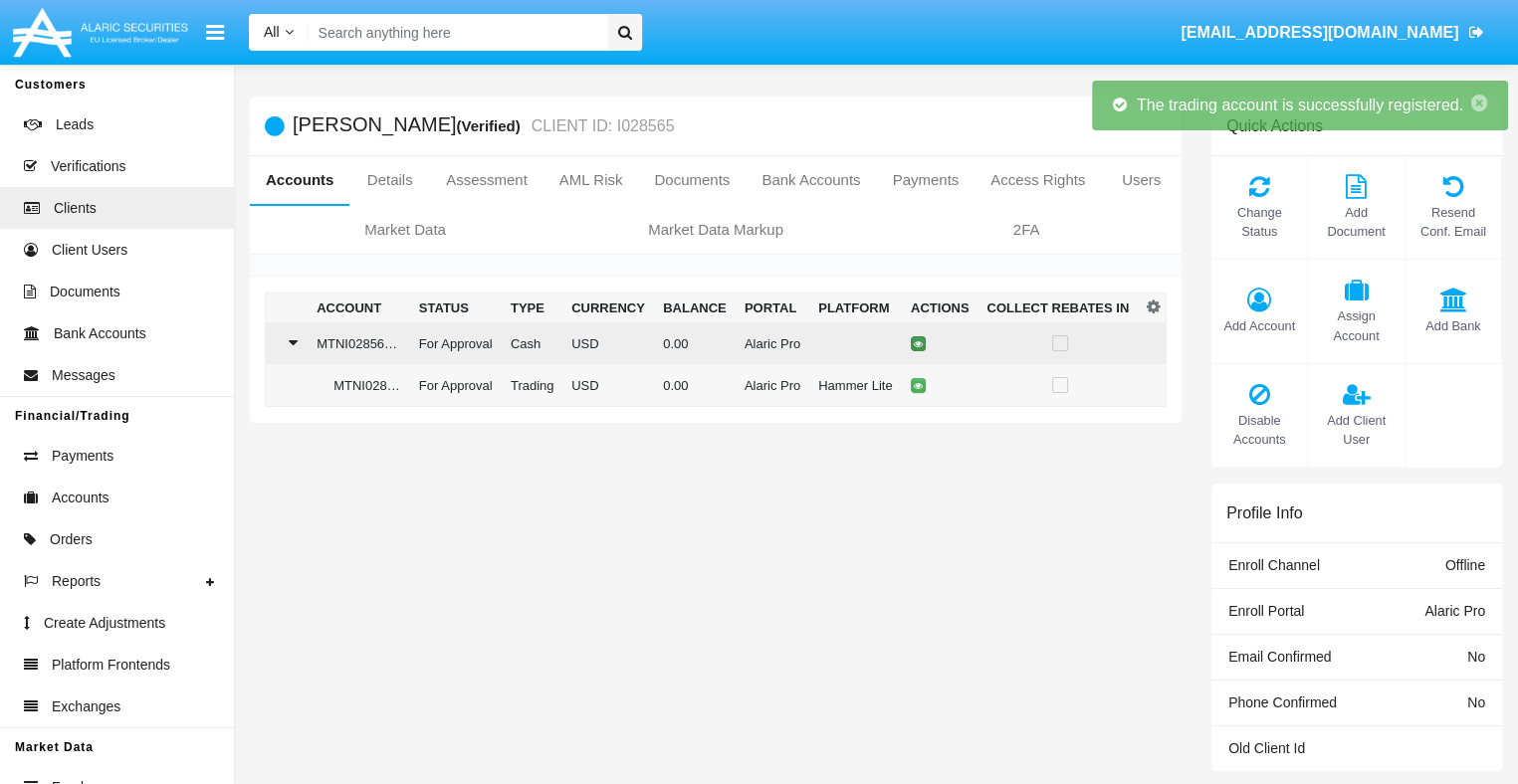 click 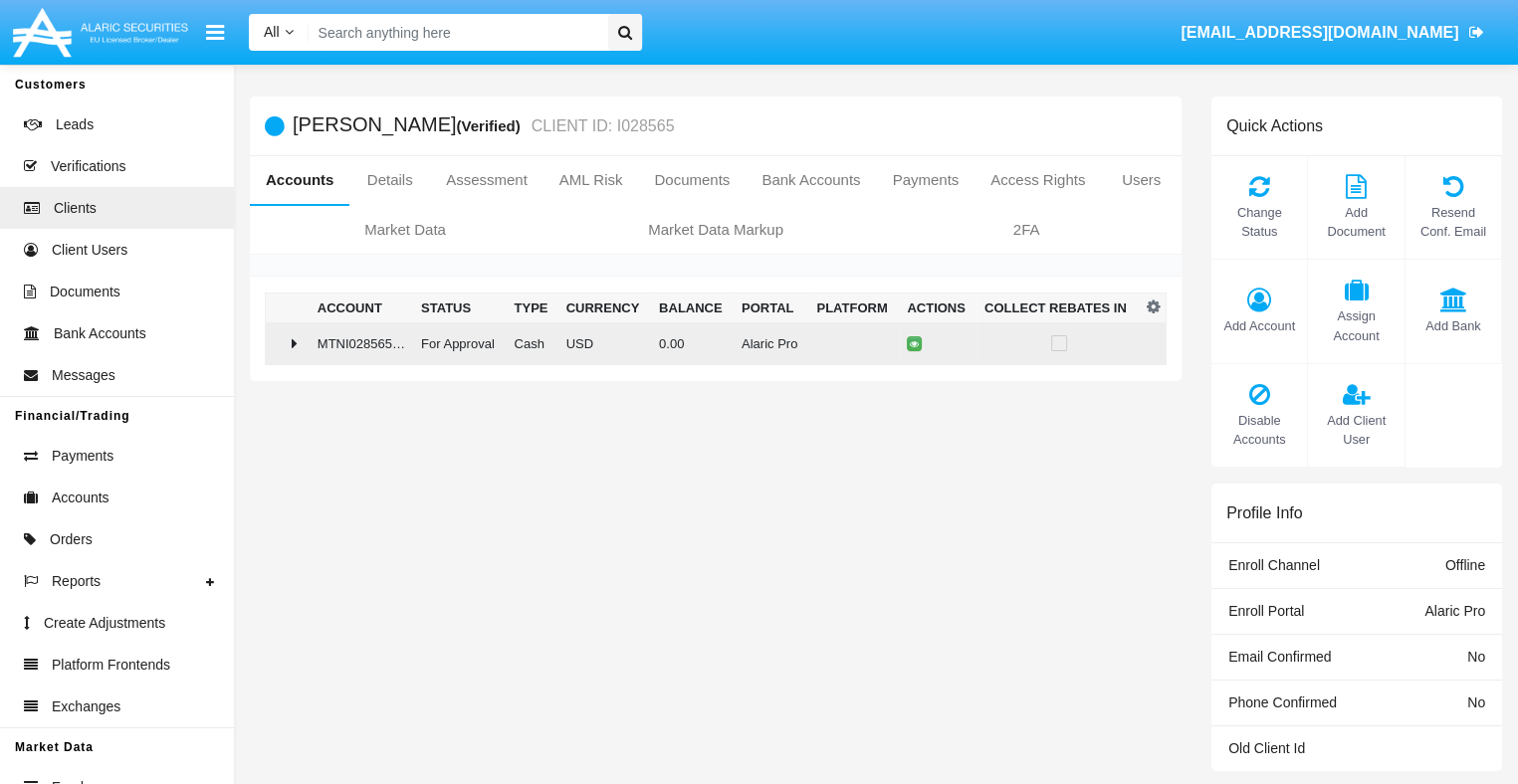 click on "0.00" 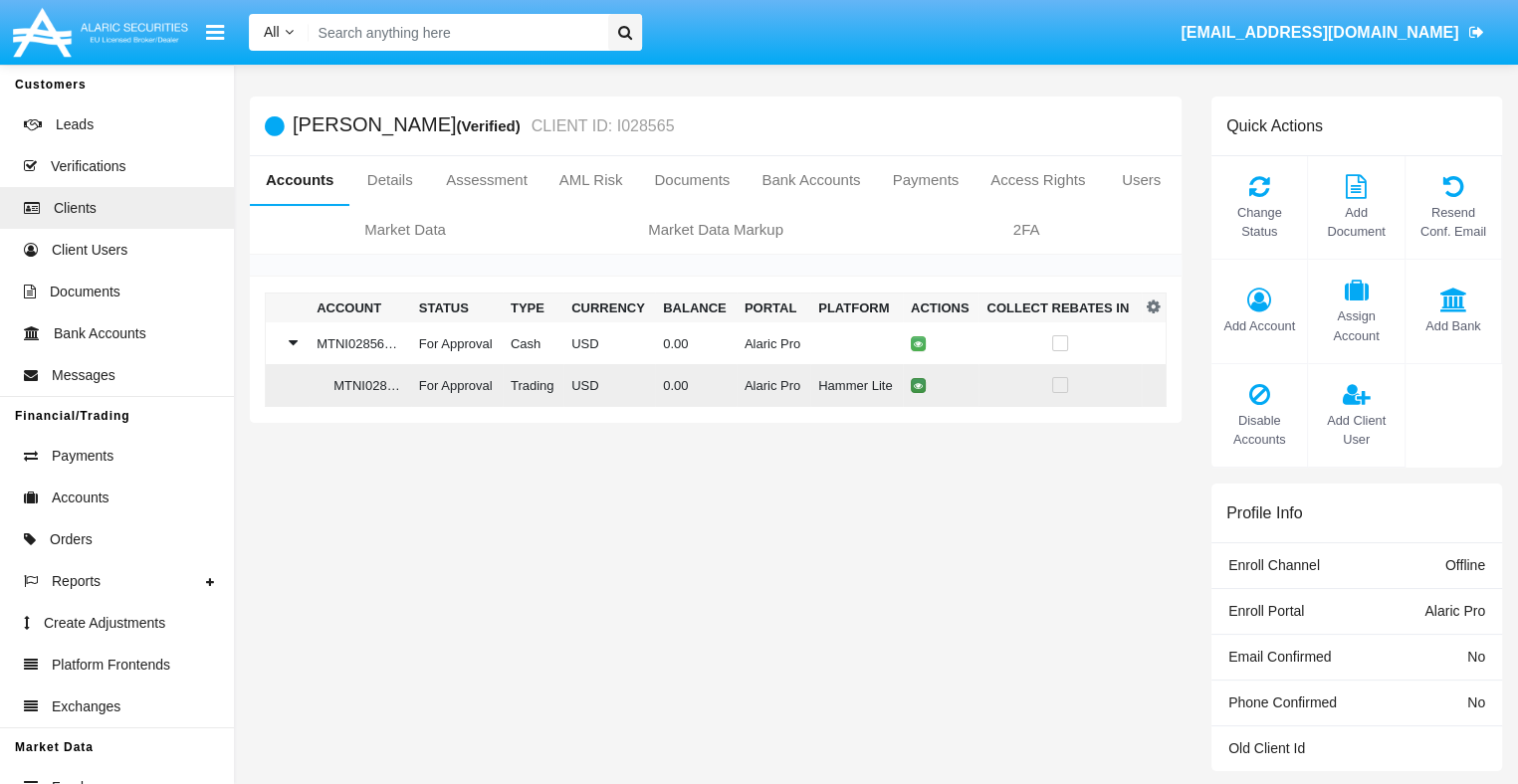 click 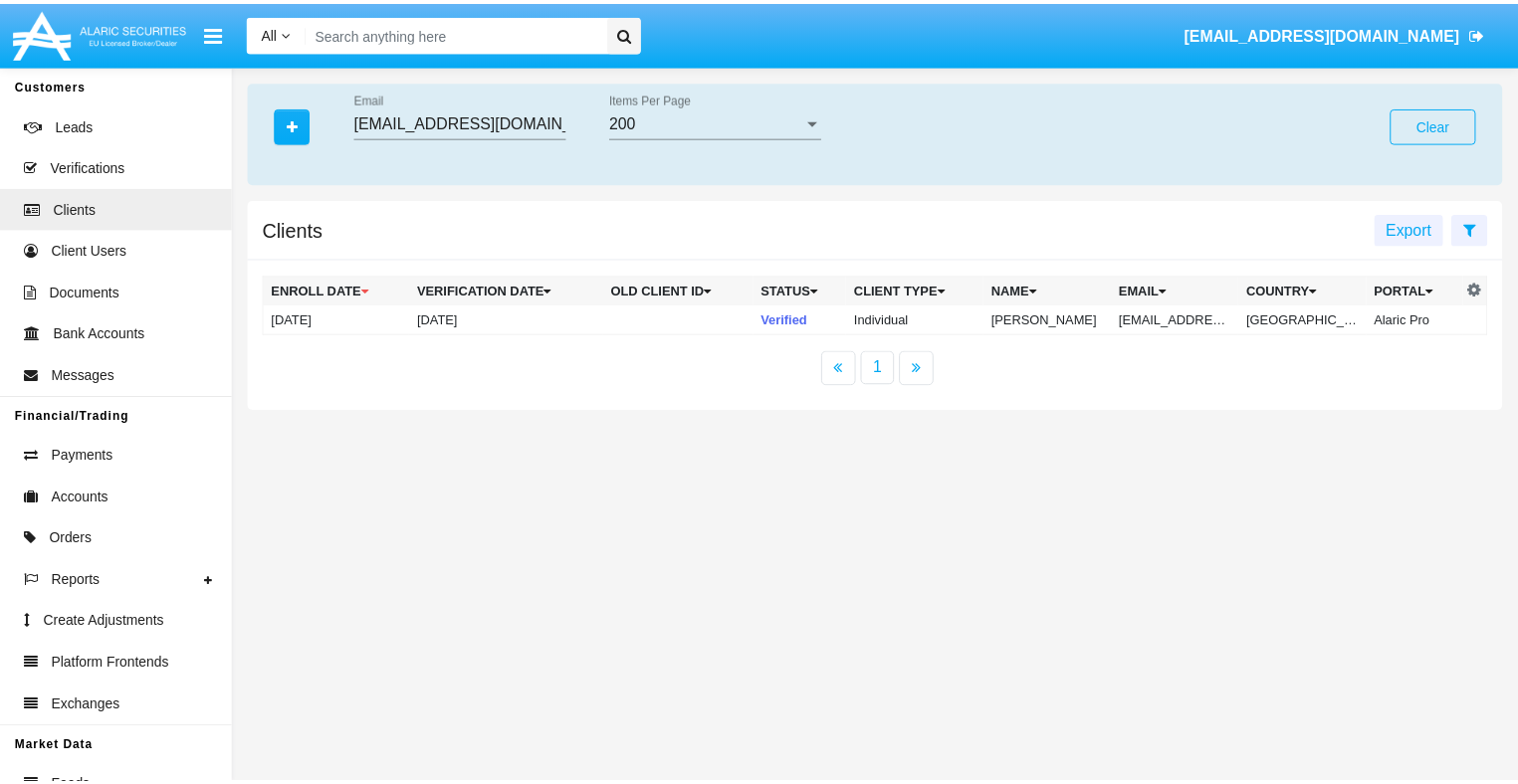 scroll, scrollTop: 0, scrollLeft: 0, axis: both 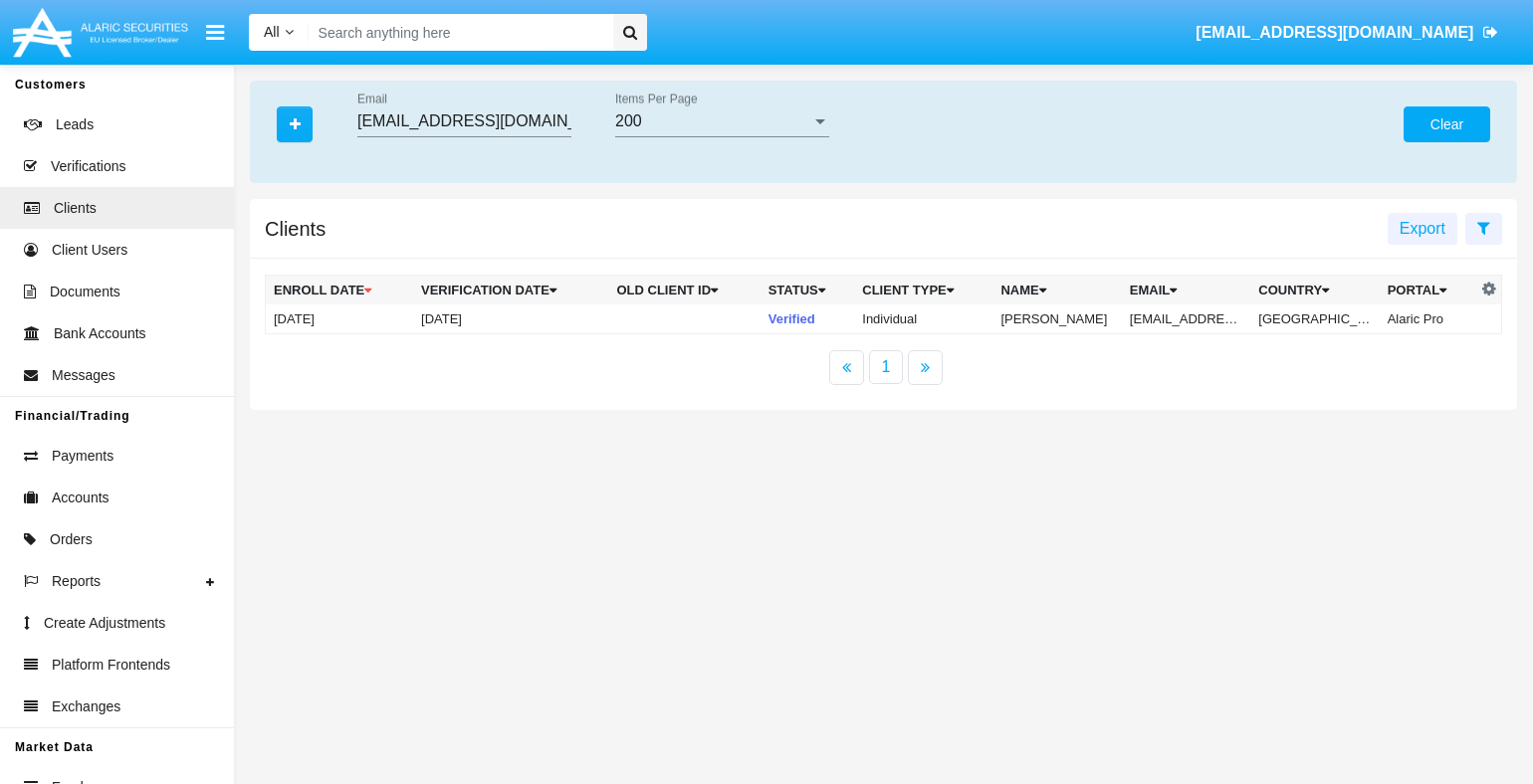 click on "Clear" 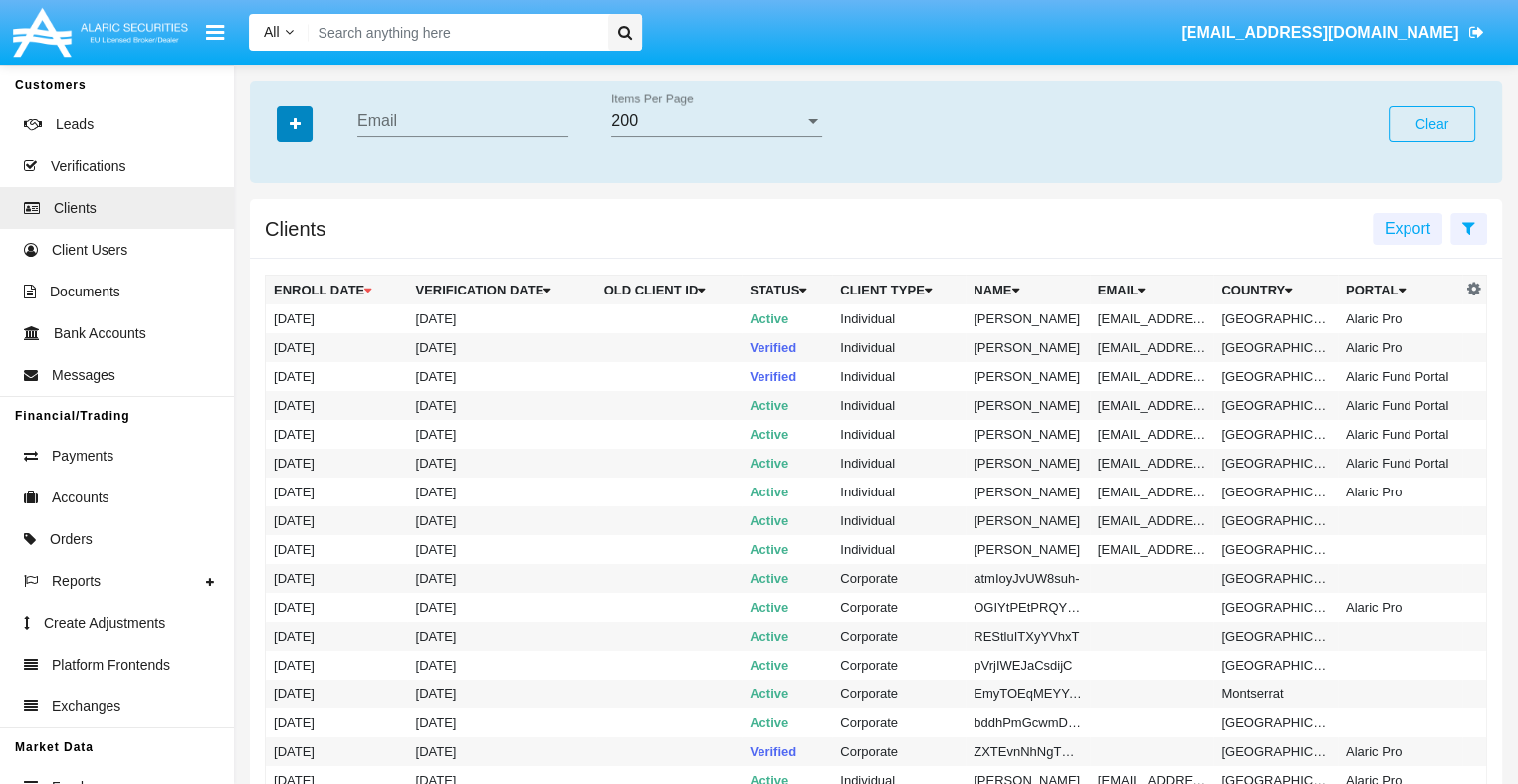 click 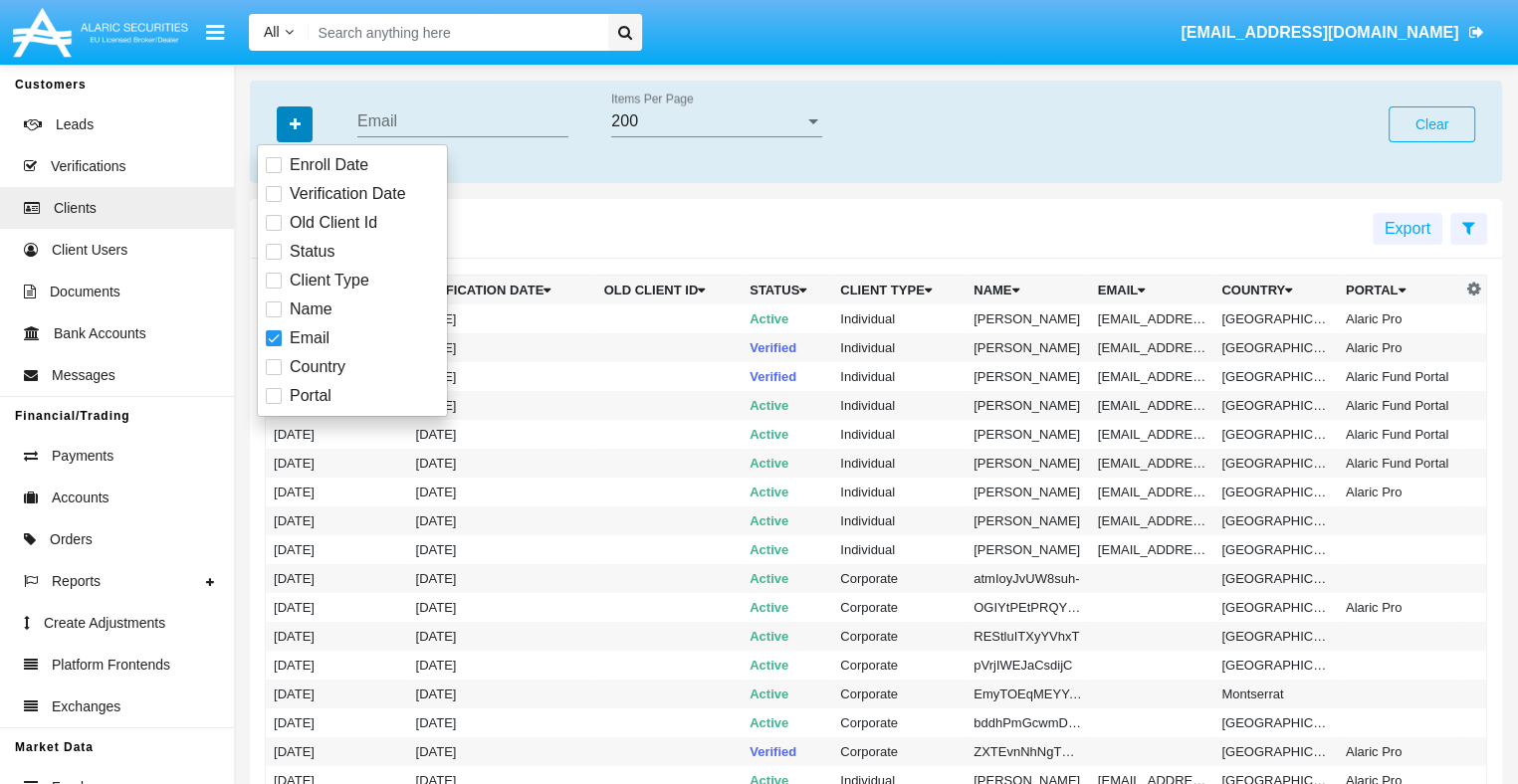click 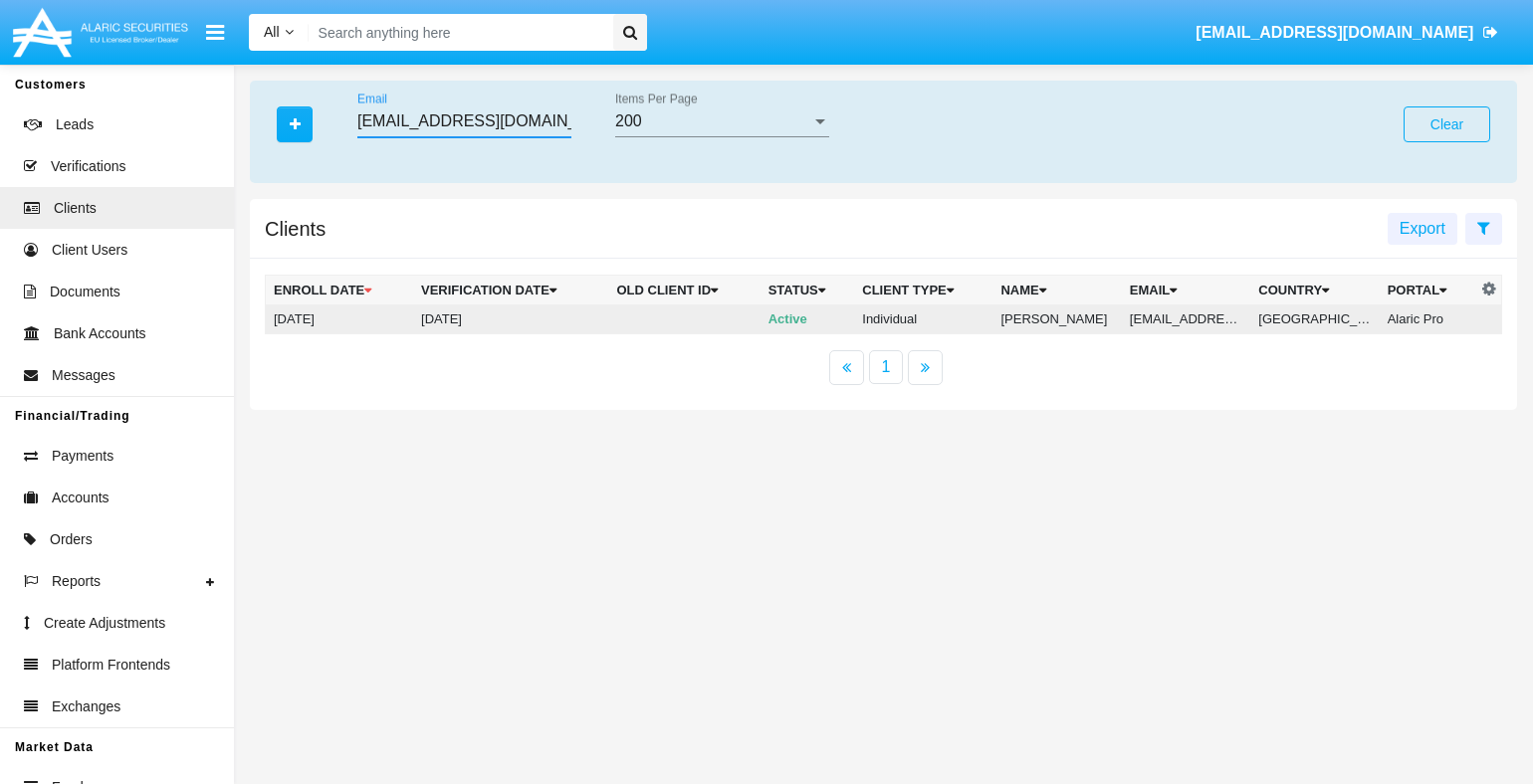 type on "fkdryt6crt@a7-m57b.ph" 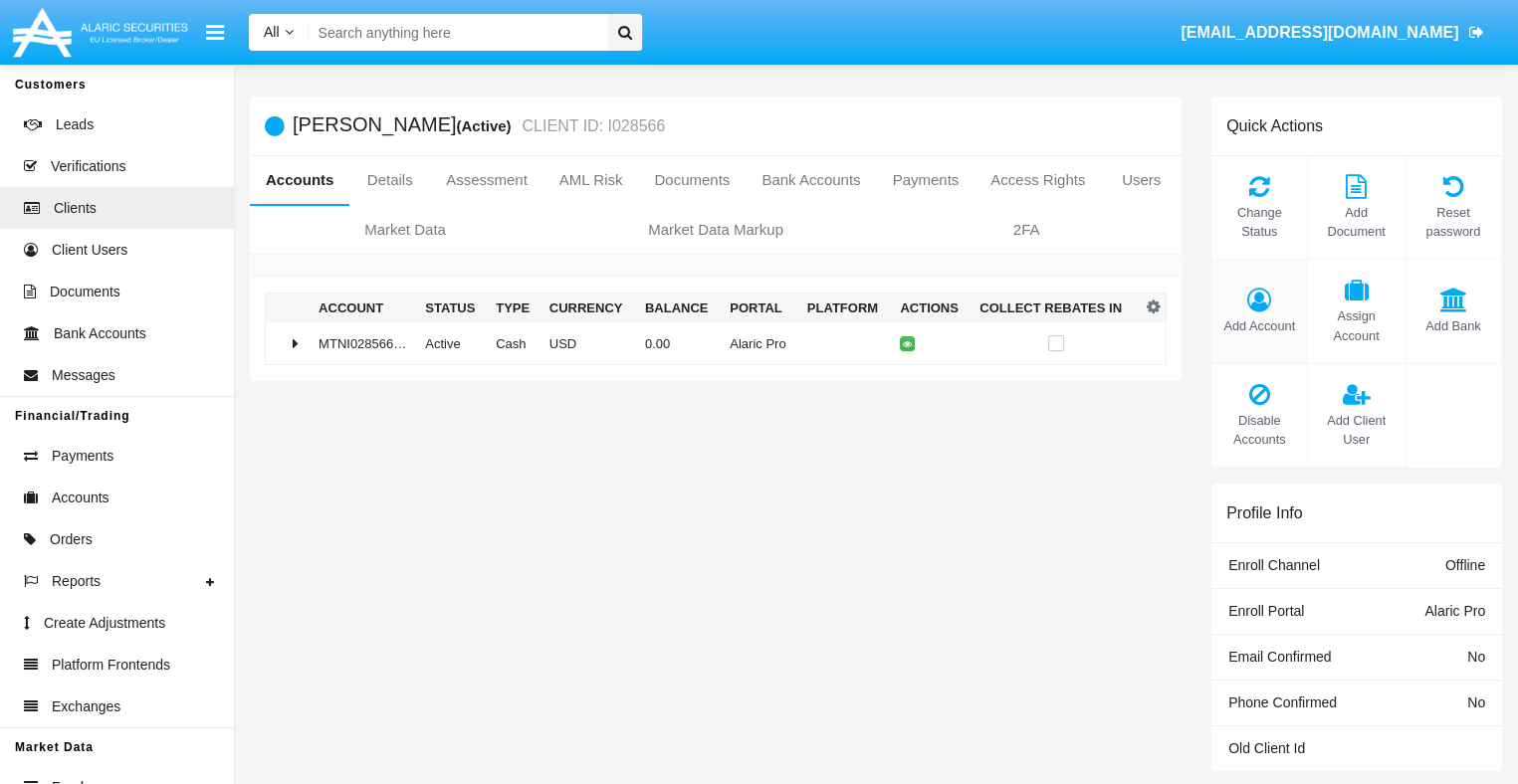 click on "Add Account" 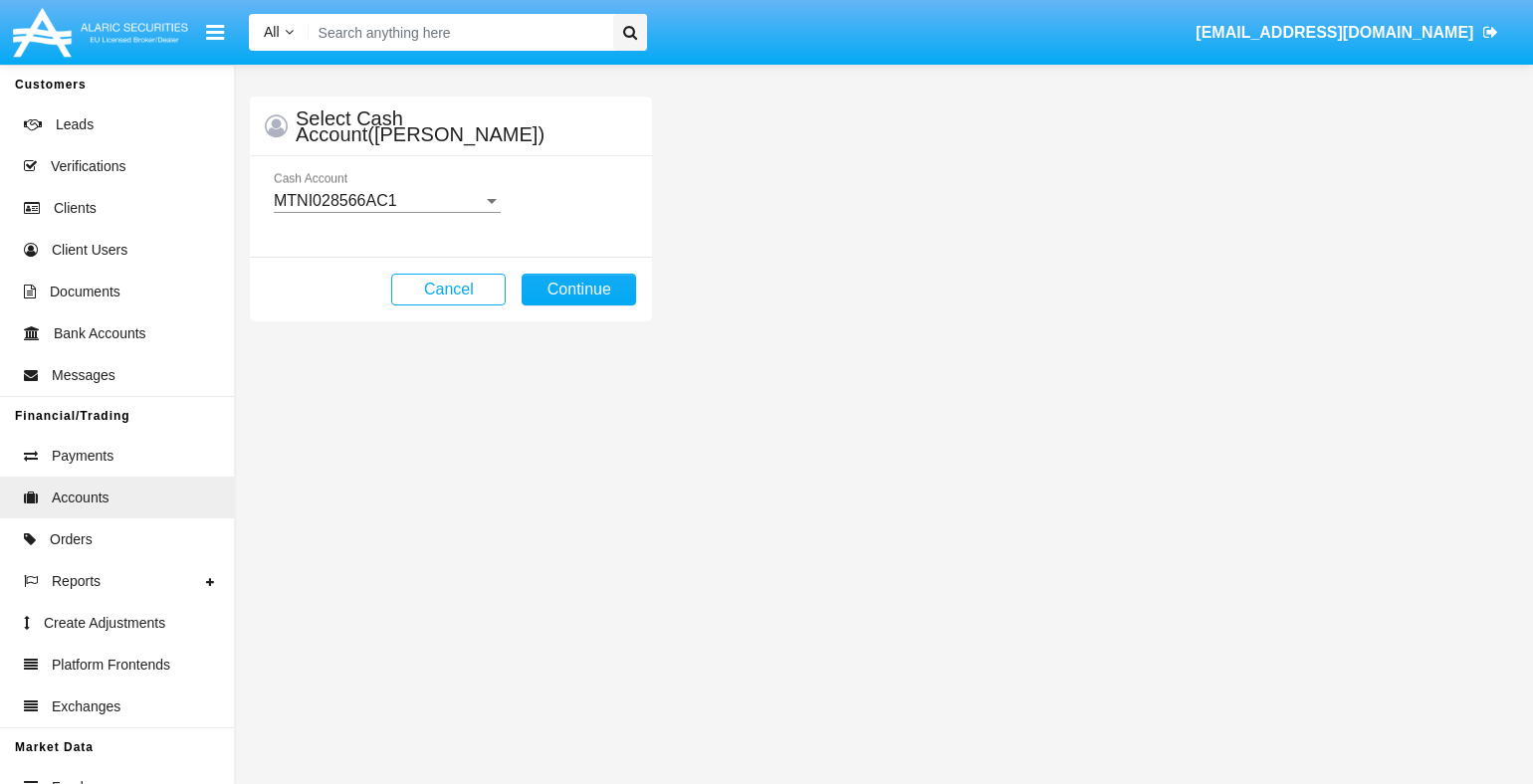 click on "MTNI028566AC1" at bounding box center [335, 200] 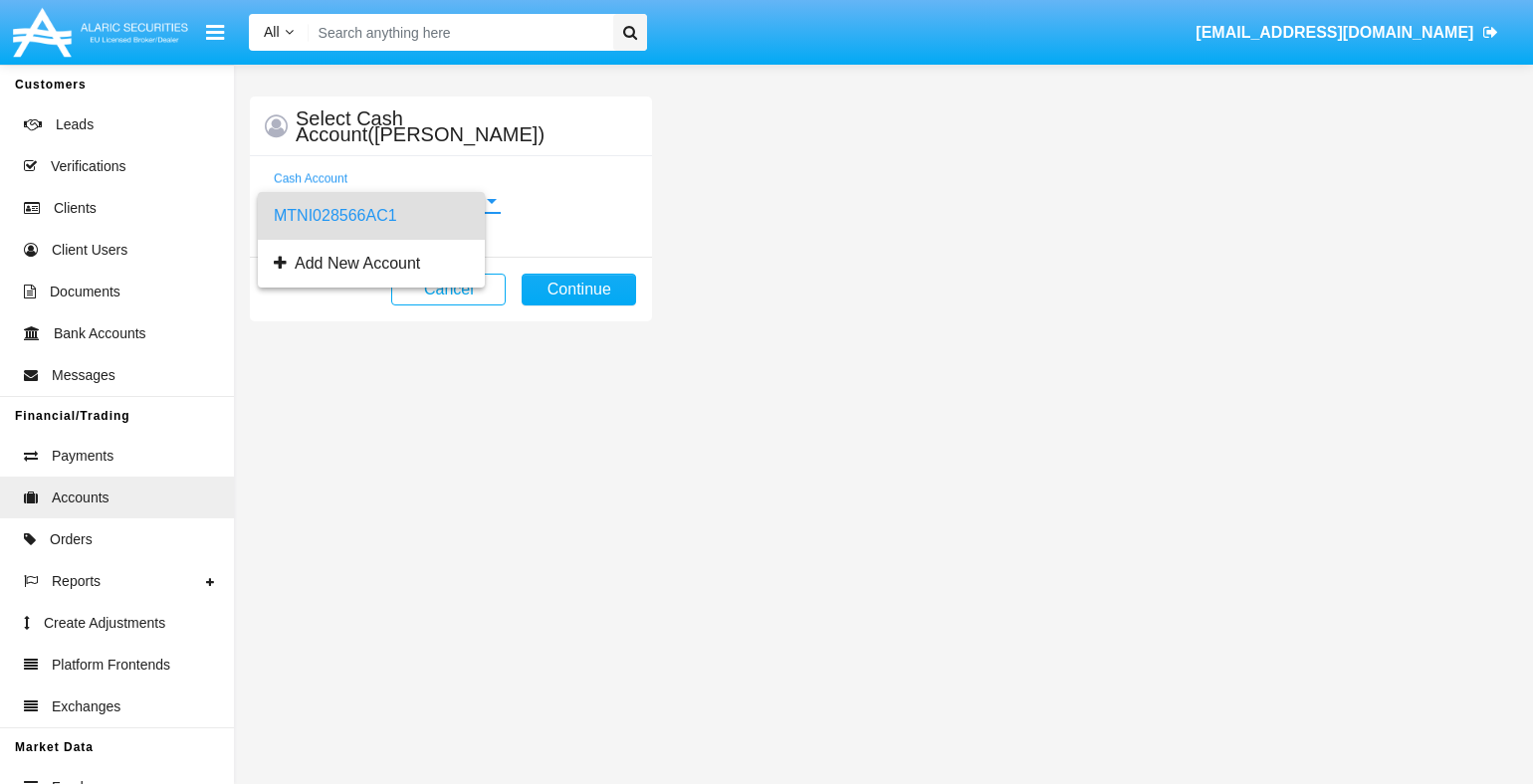 click on "MTNI028566AC1" at bounding box center (371, 216) 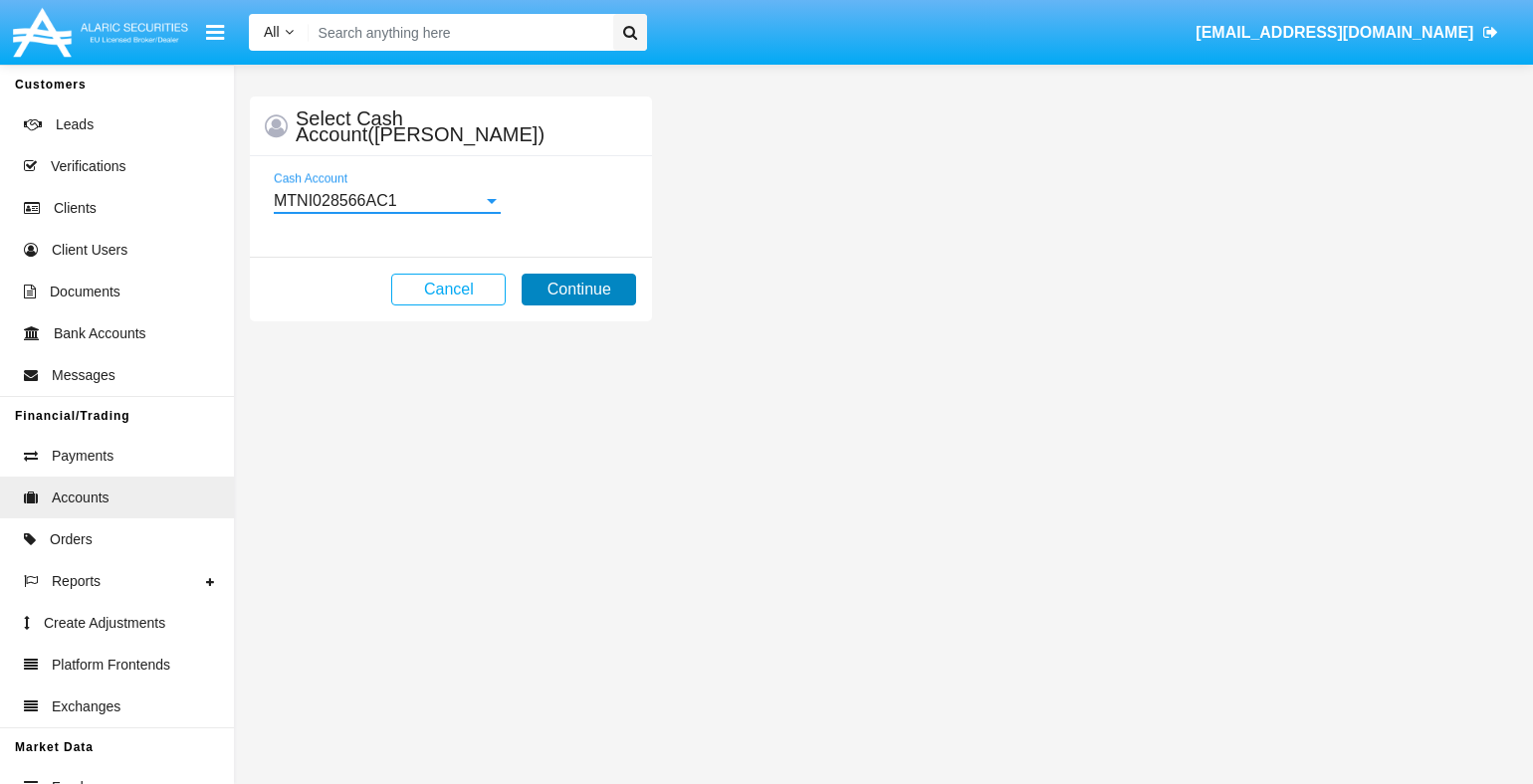 click on "Continue" 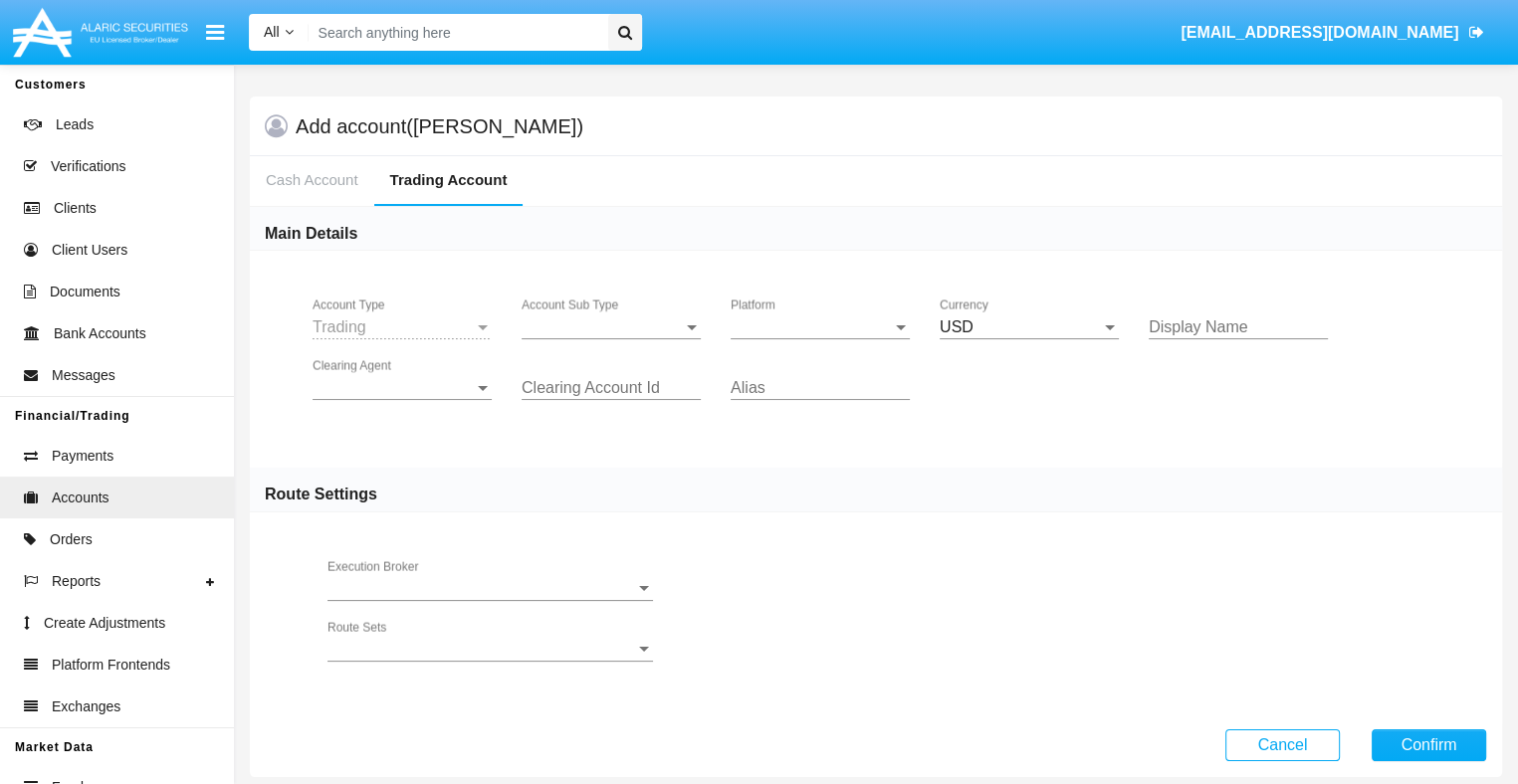 click on "Account Sub Type" at bounding box center [602, 327] 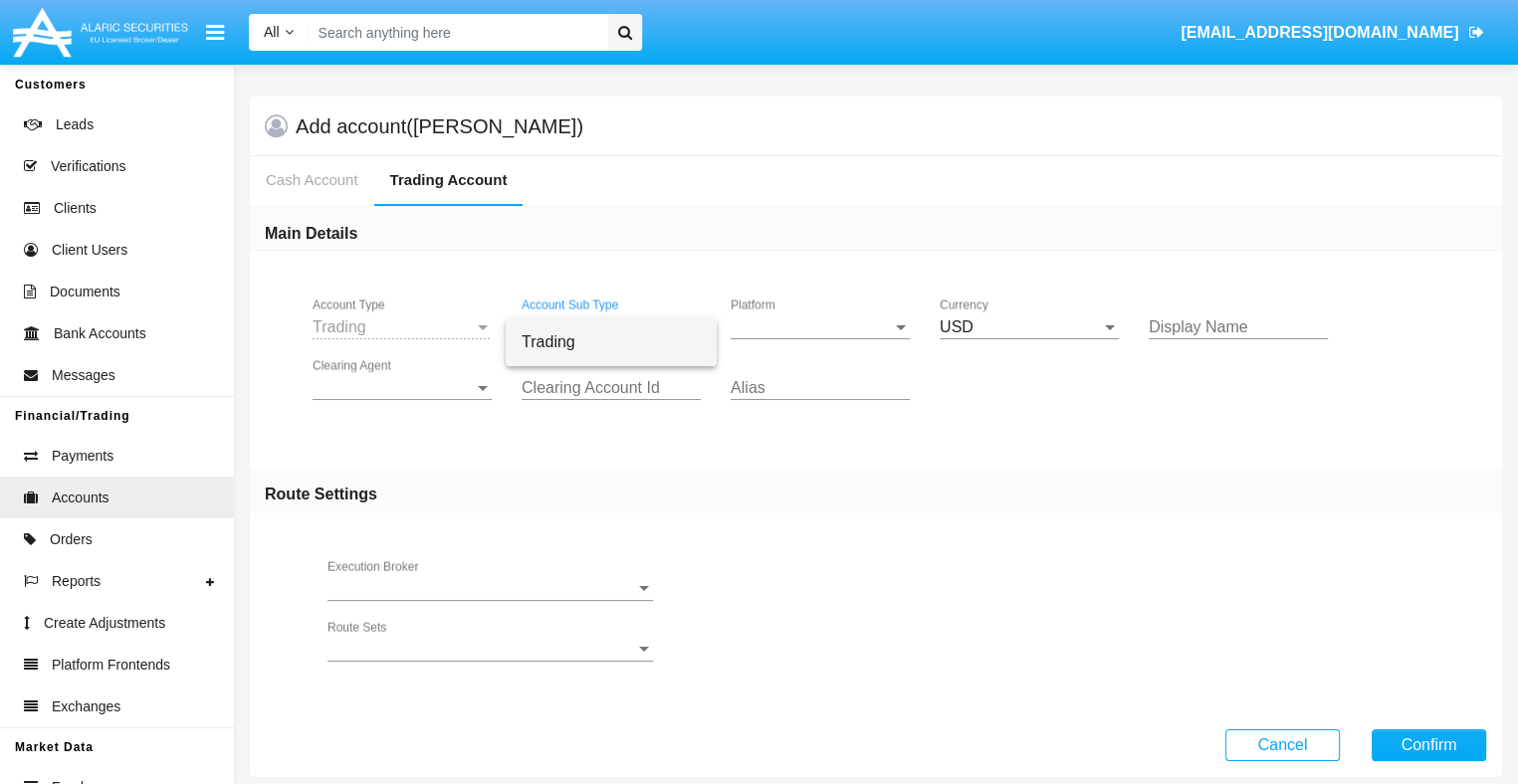 click on "Trading" at bounding box center (611, 342) 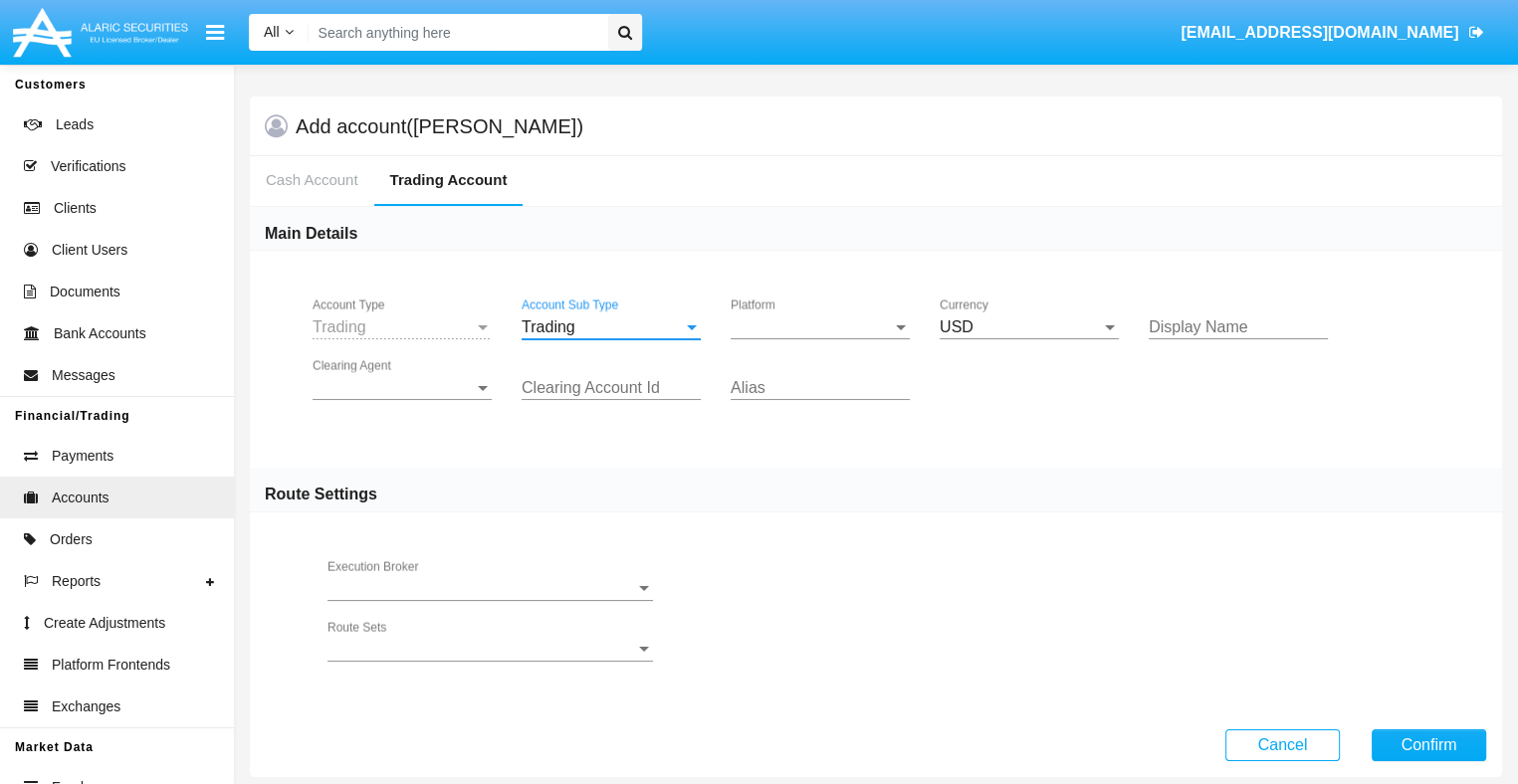 click on "Platform" at bounding box center [811, 327] 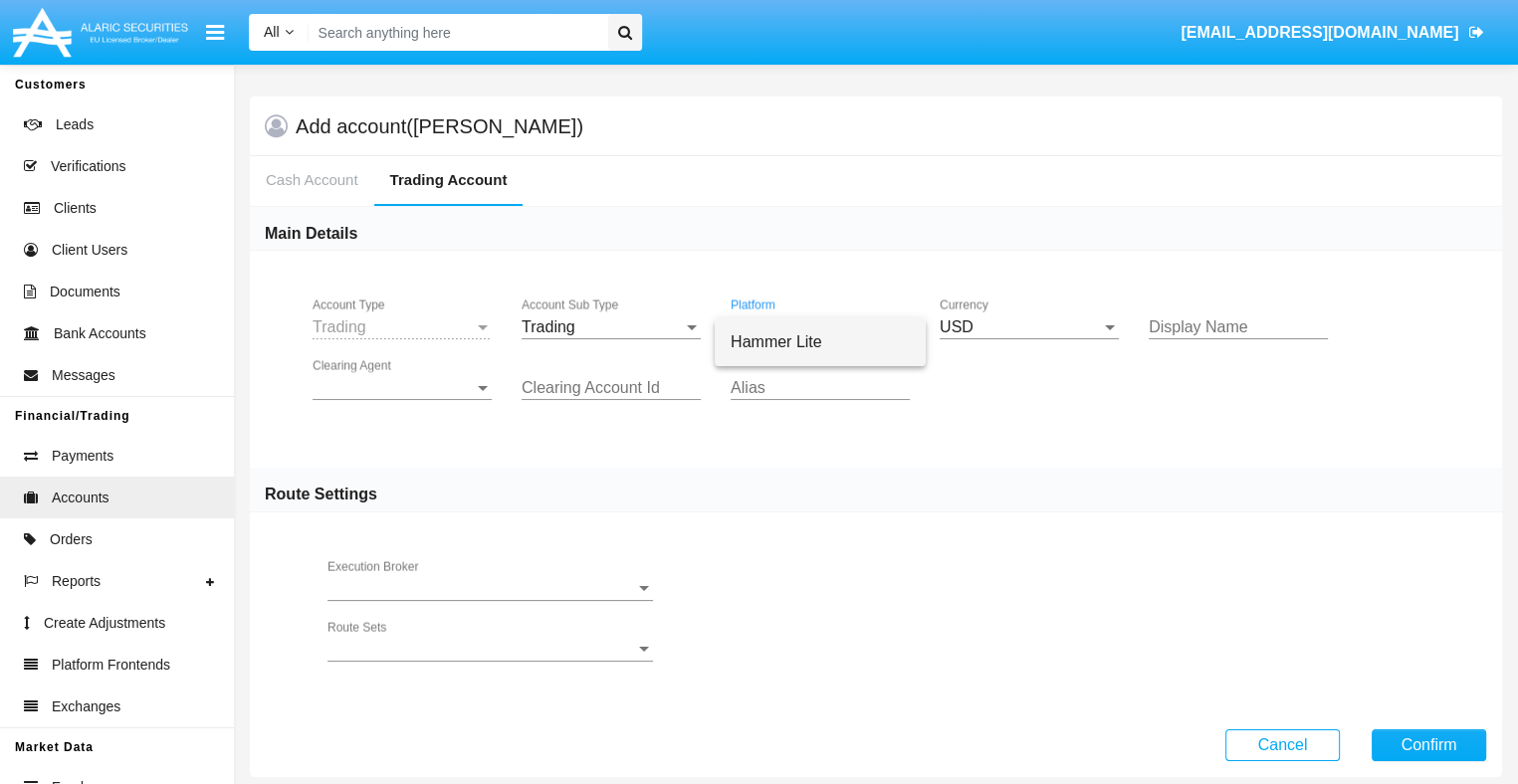 click on "Hammer Lite" at bounding box center (820, 342) 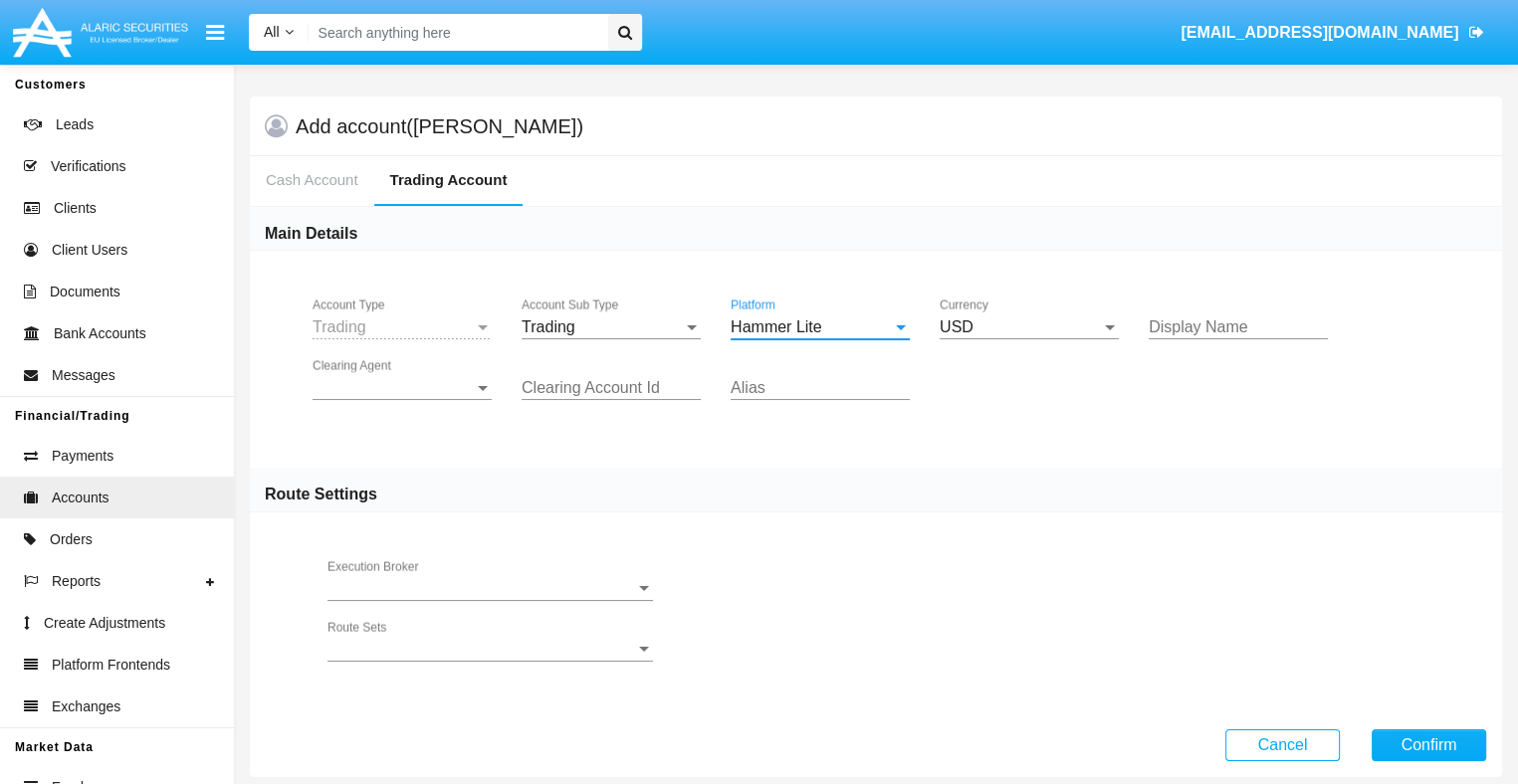 click on "Clearing Agent" at bounding box center [393, 388] 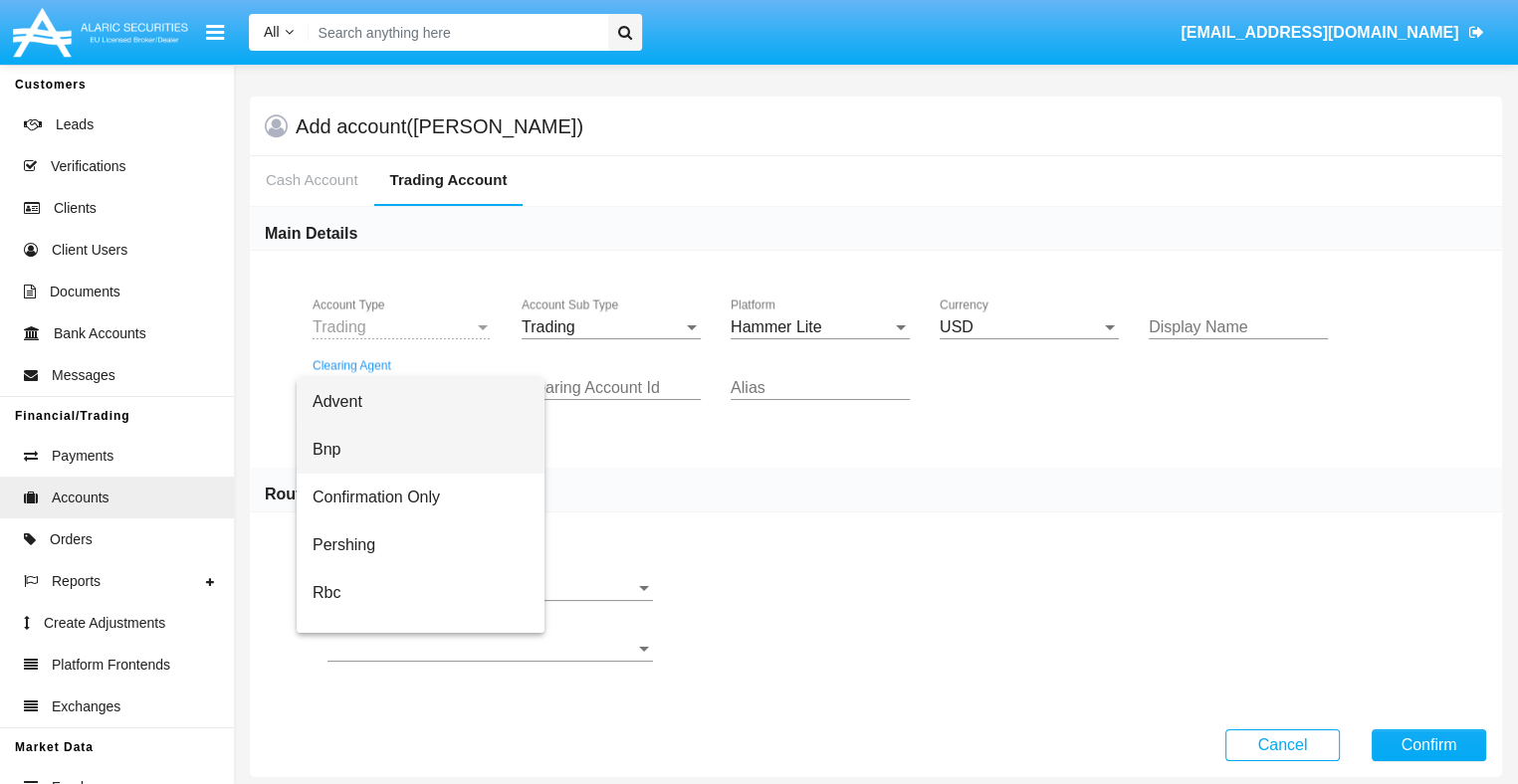 click on "Bnp" at bounding box center [420, 450] 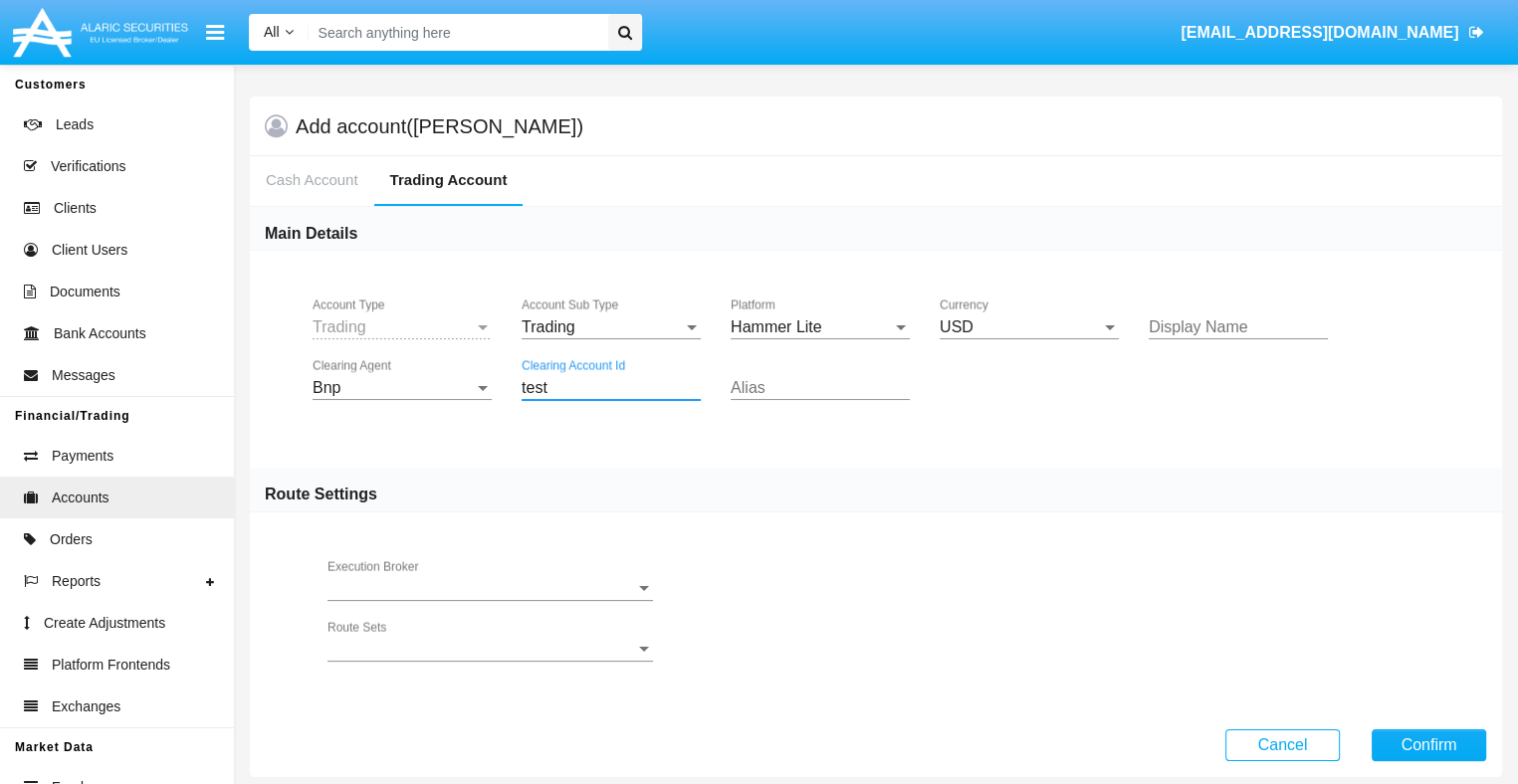 type on "test" 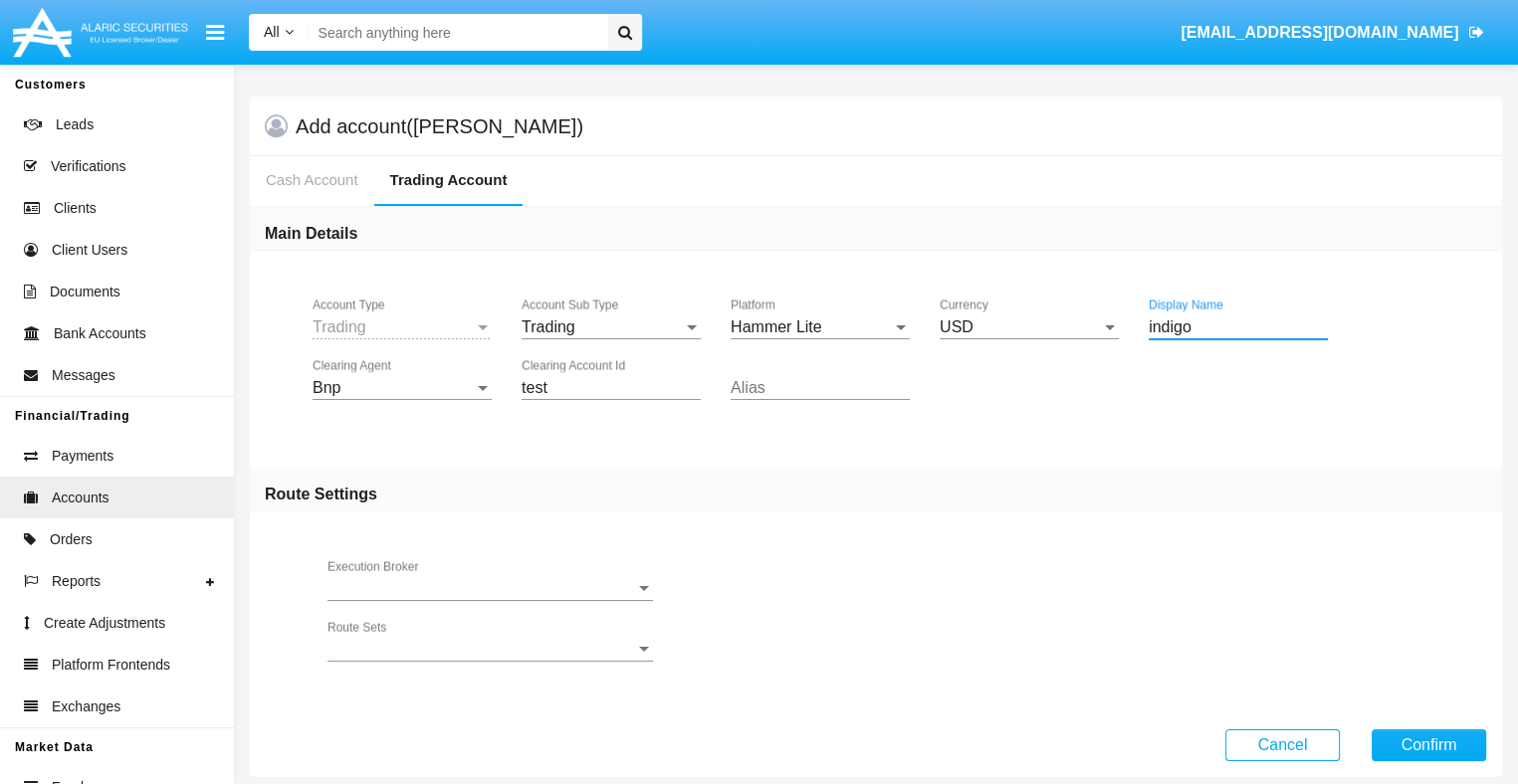 type on "indigo" 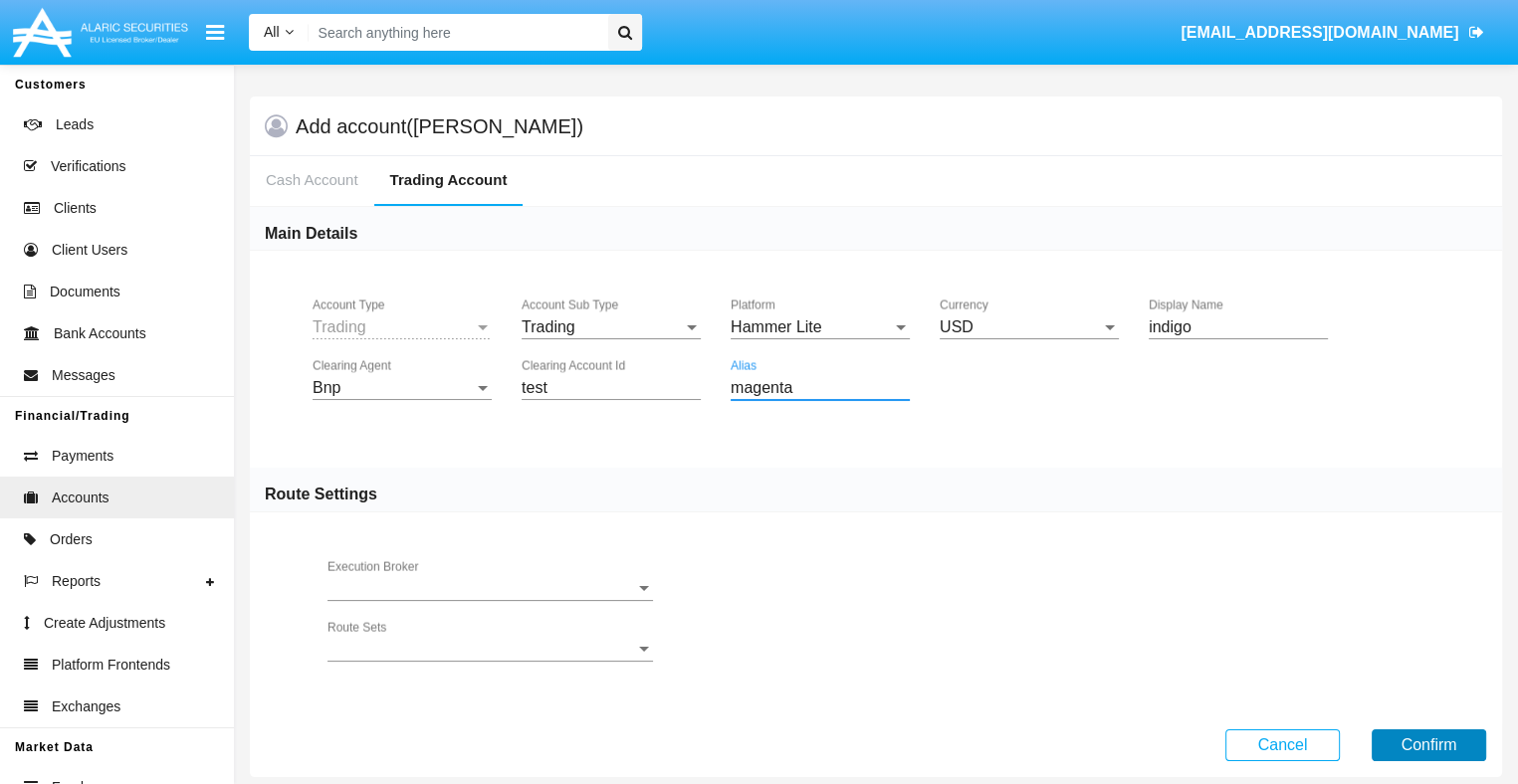 type on "magenta" 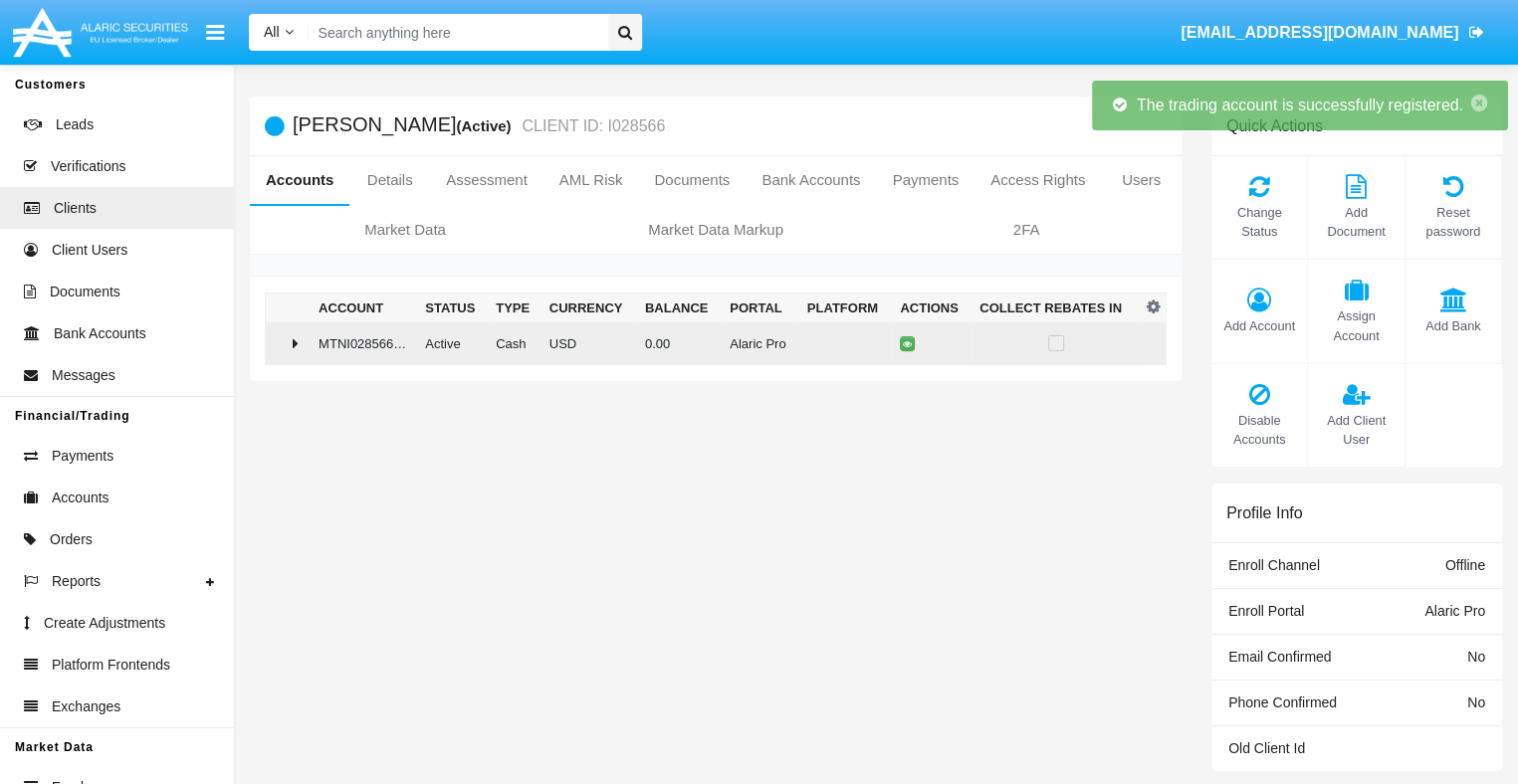 click on "0.00" 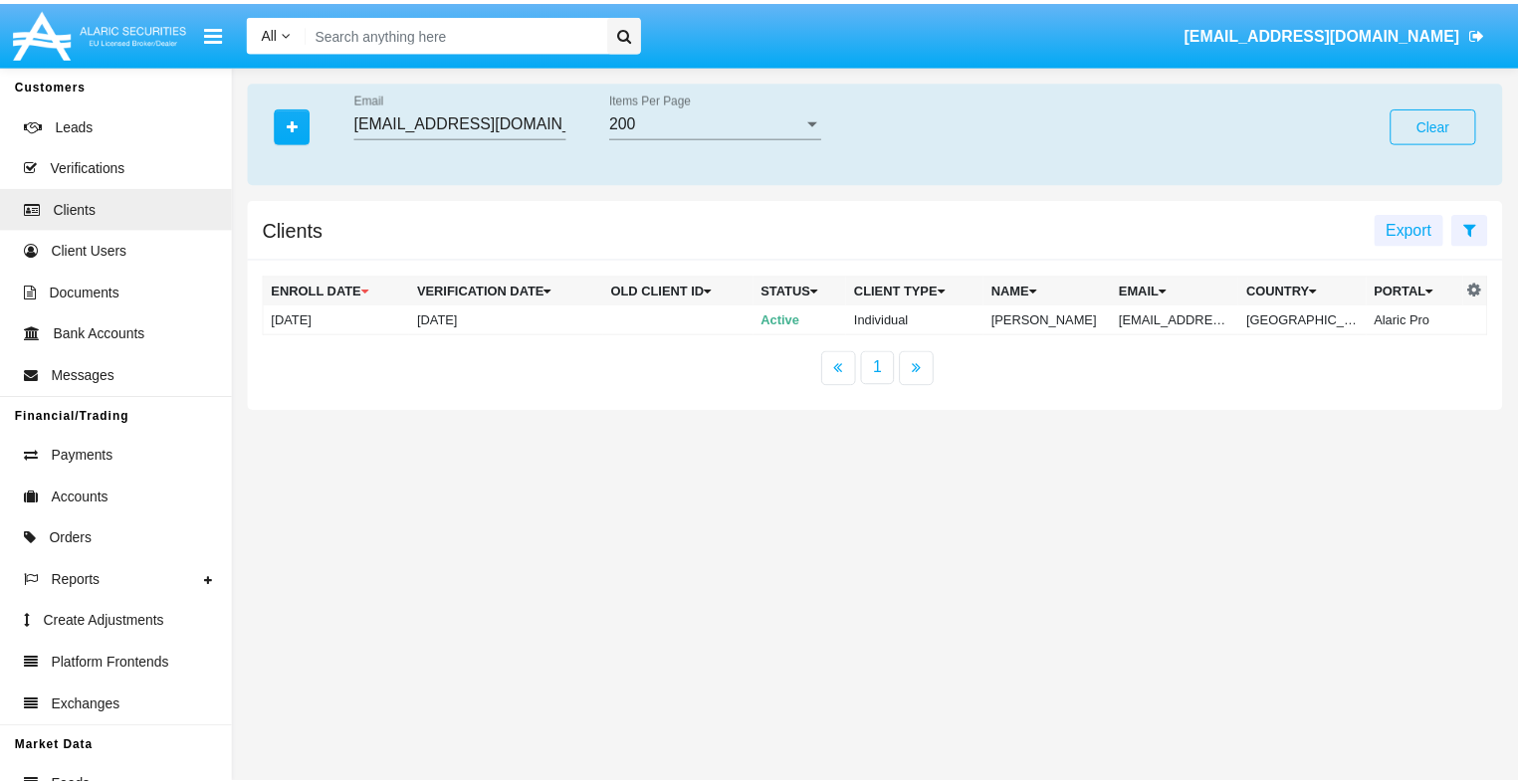 scroll, scrollTop: 0, scrollLeft: 0, axis: both 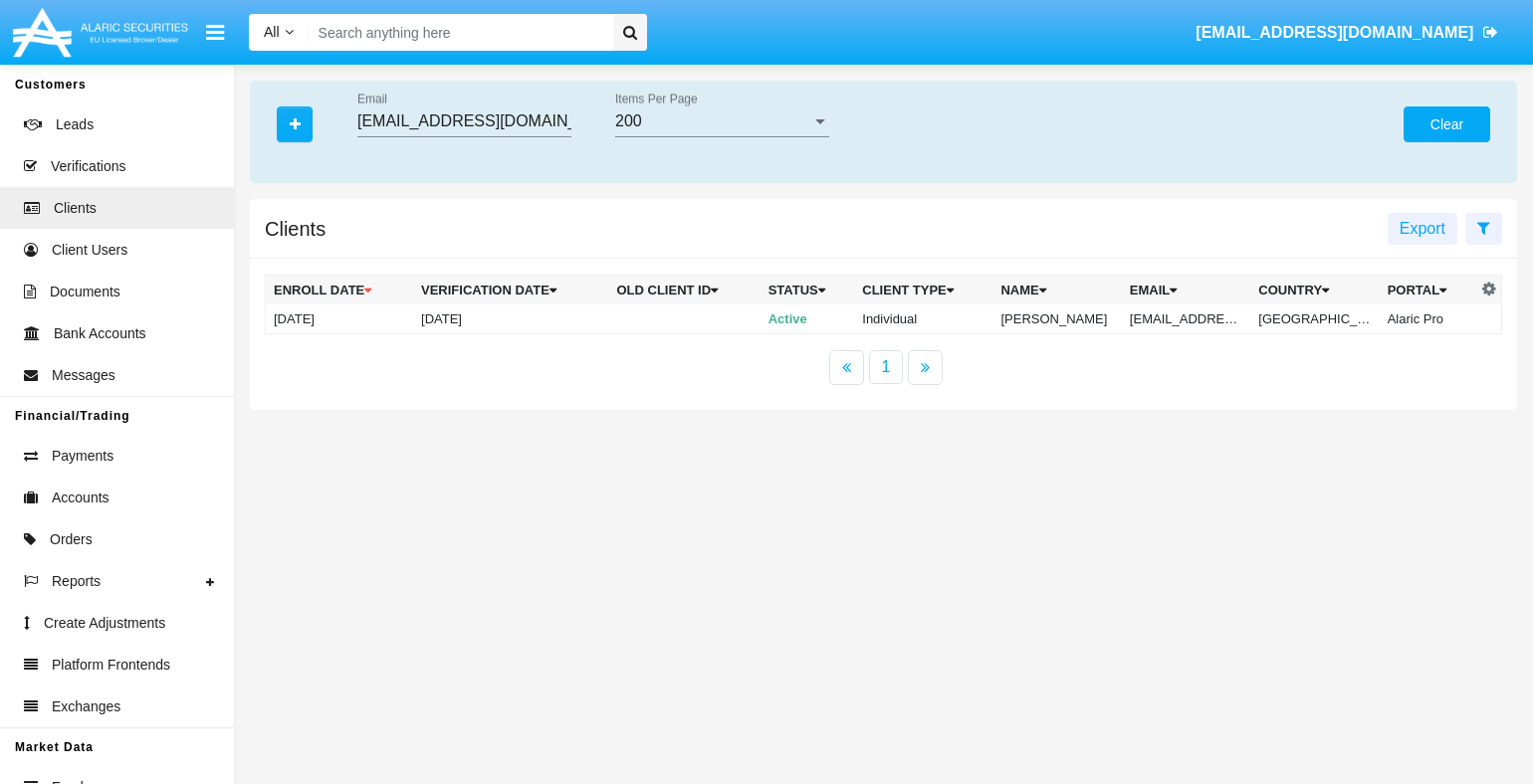 click on "Clear" 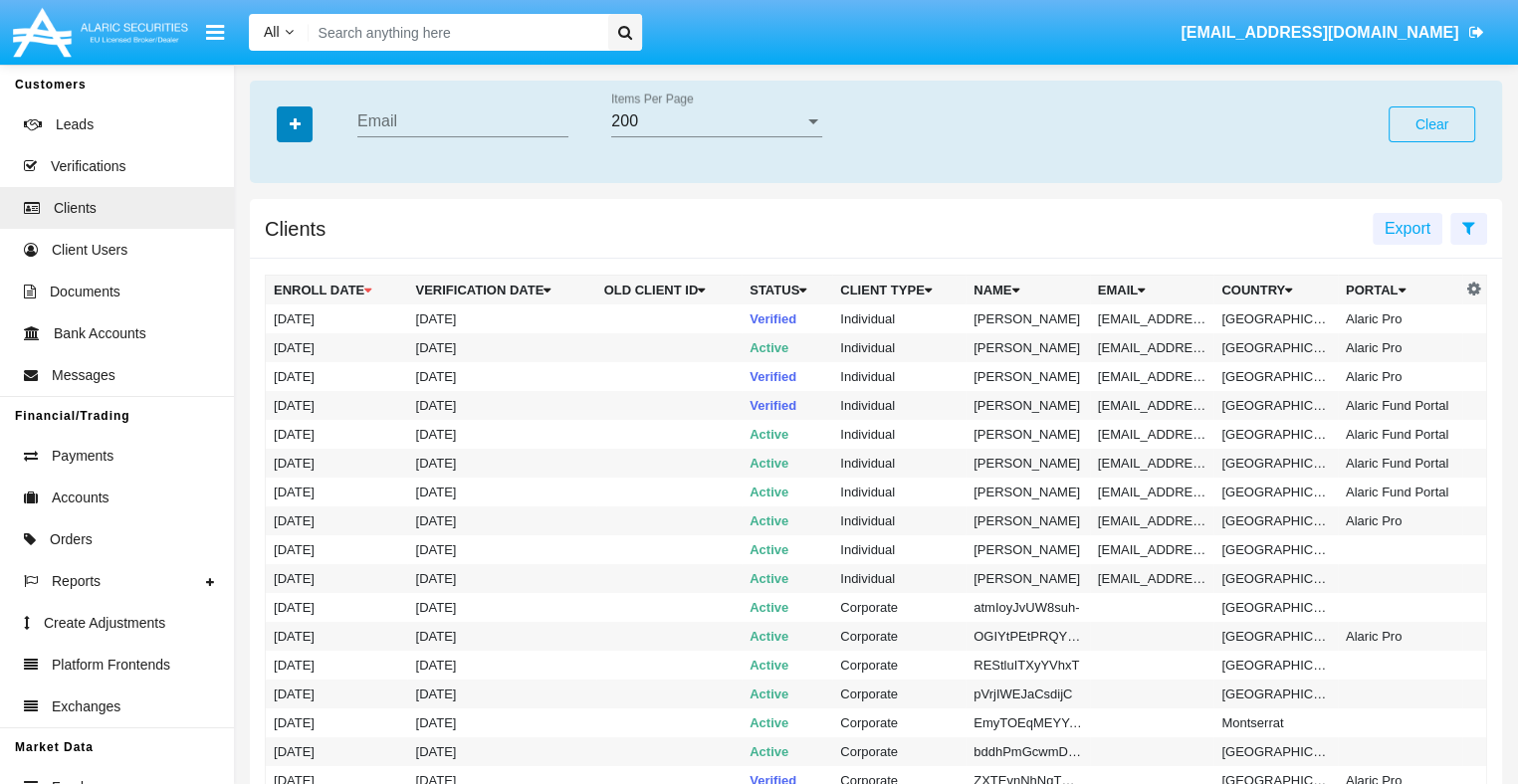 click 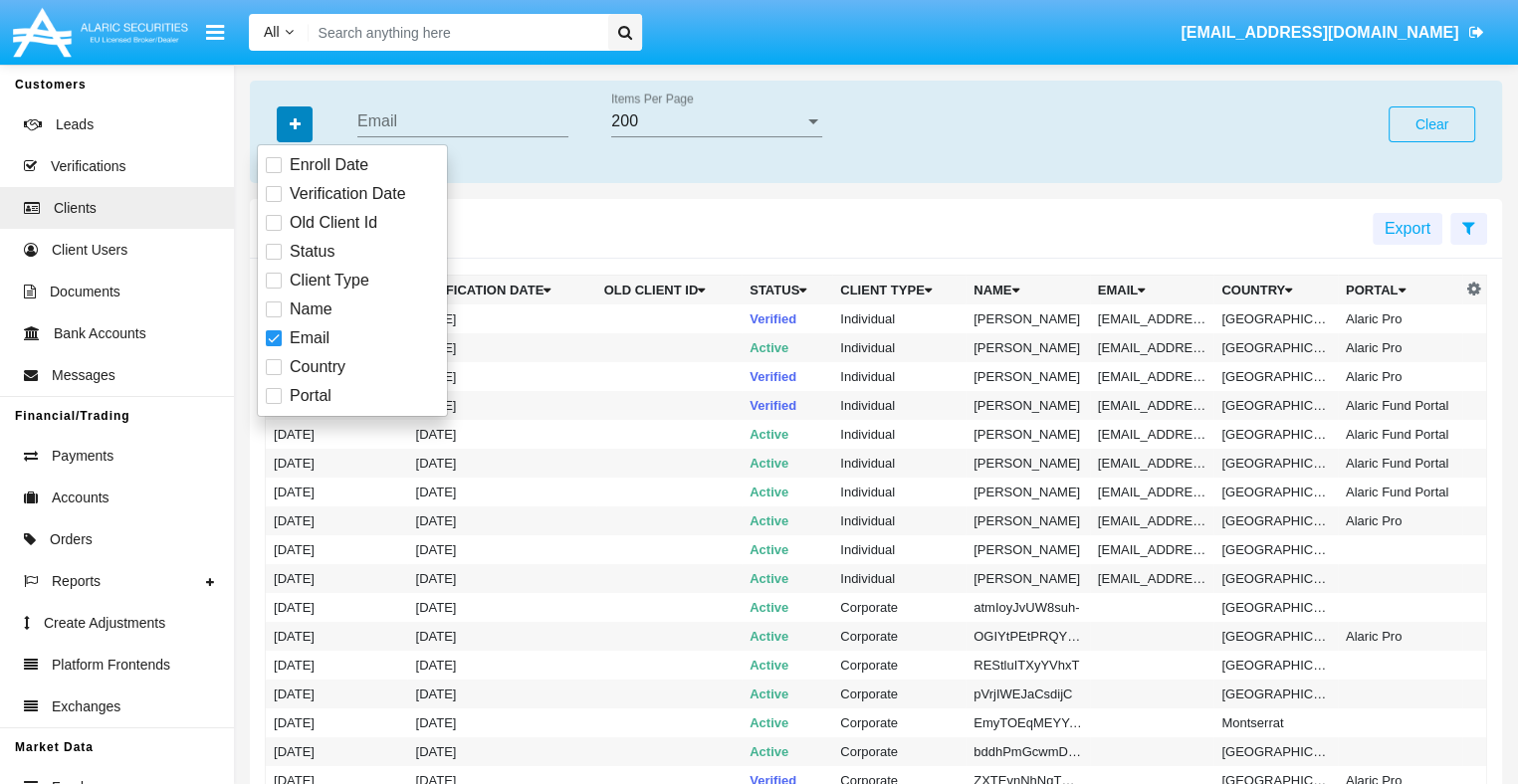 click 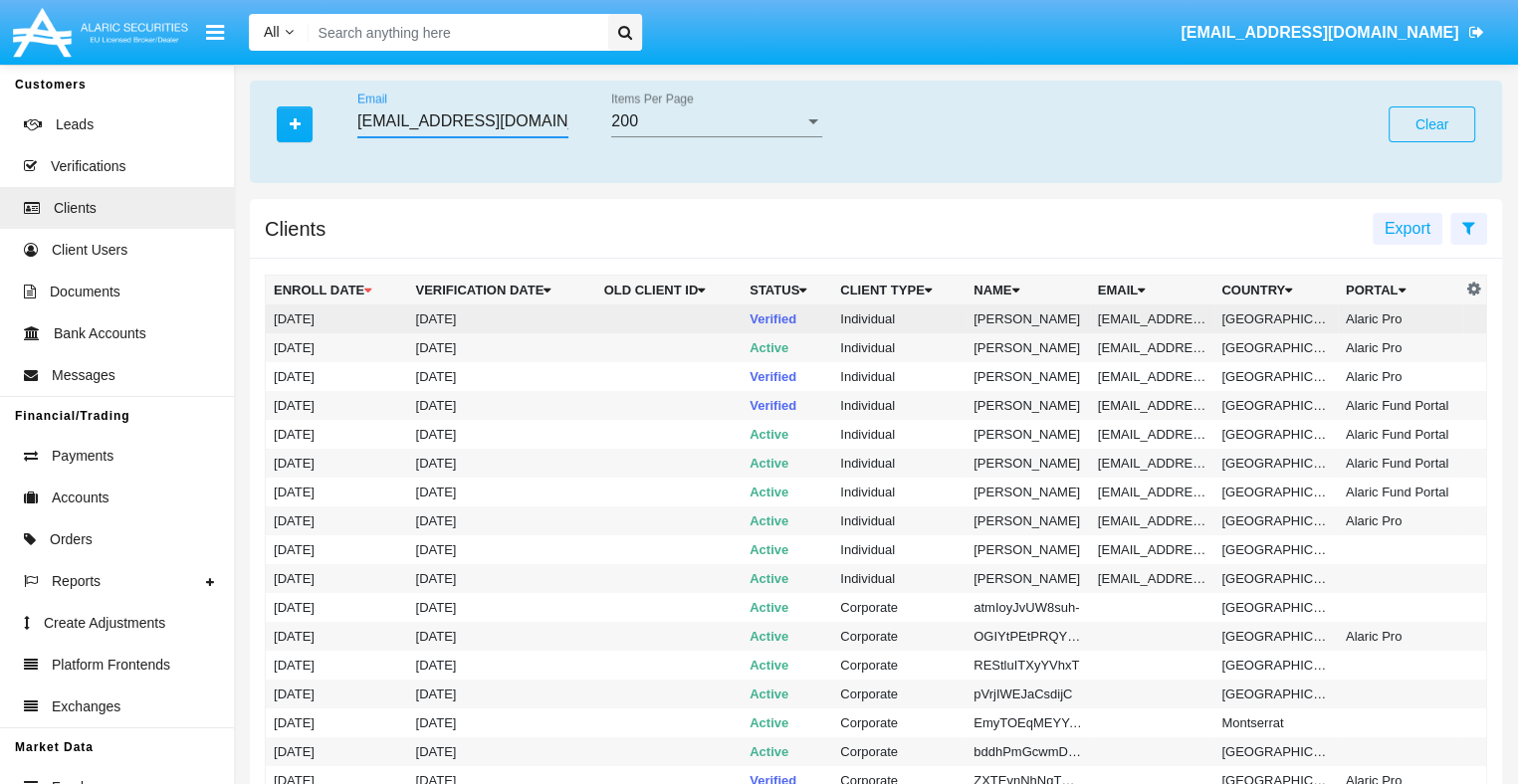 type on "czyzlt_3wae5k@b-n34e.jp" 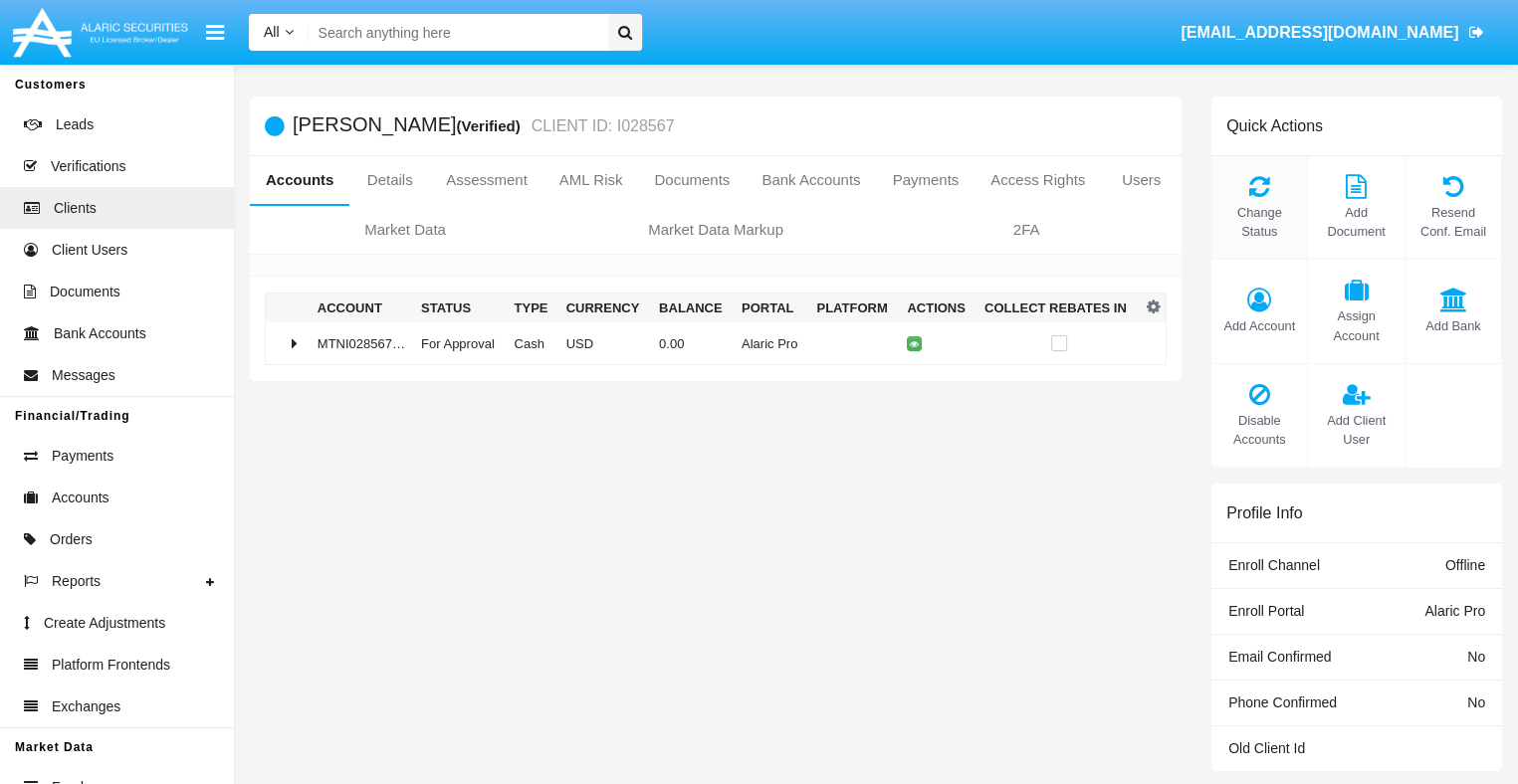 click on "Change Status" 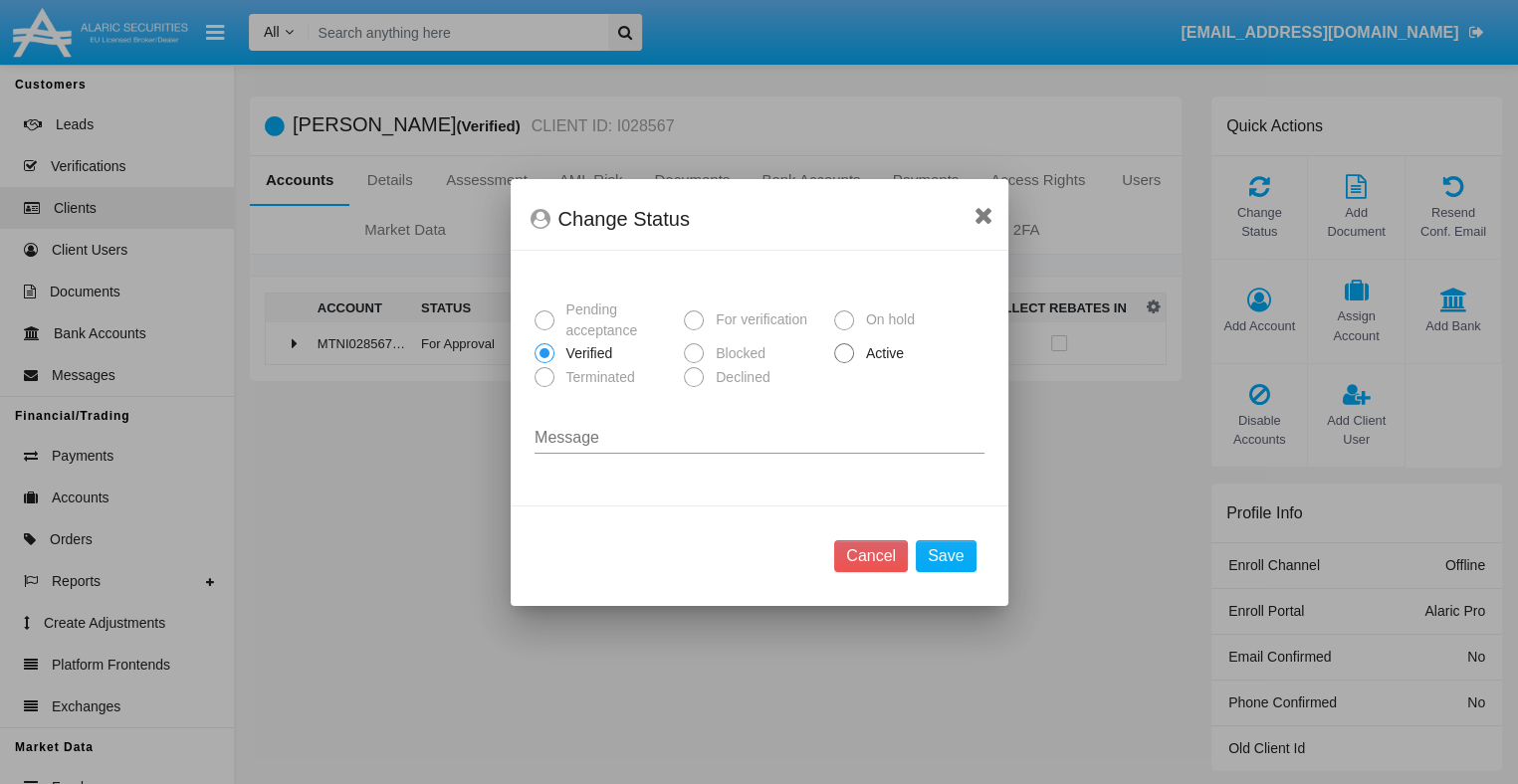 click on "Active" at bounding box center [881, 353] 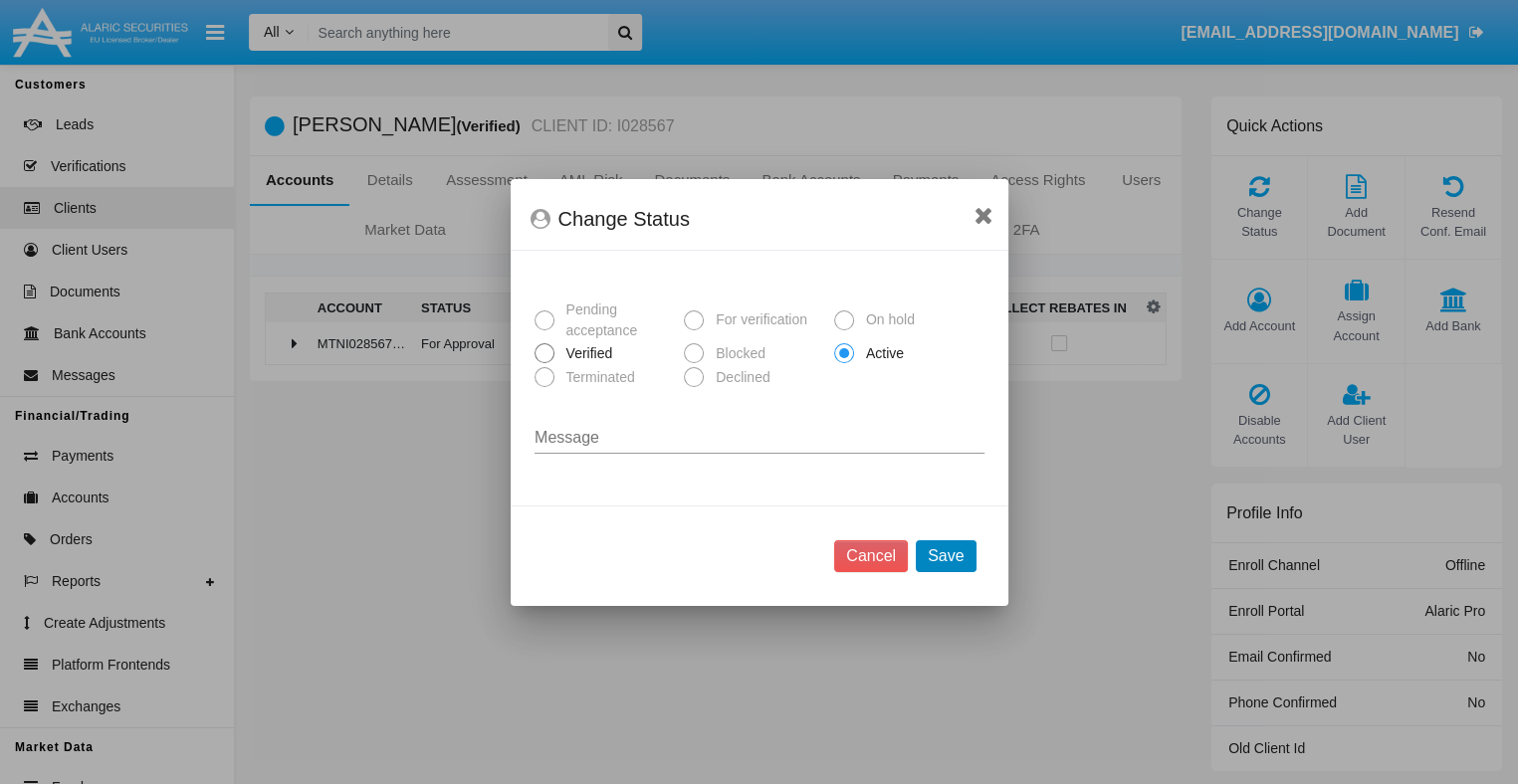 click on "Save" at bounding box center [946, 556] 